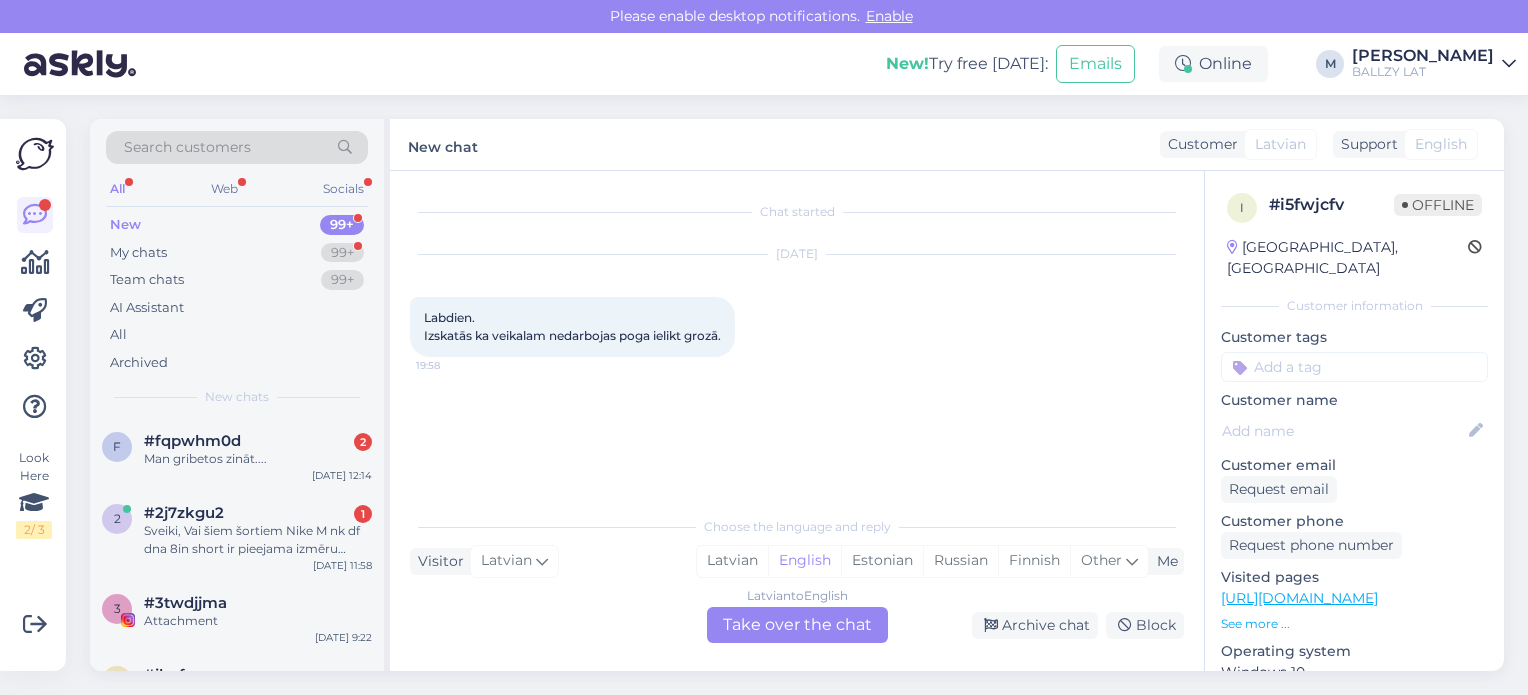 scroll, scrollTop: 0, scrollLeft: 0, axis: both 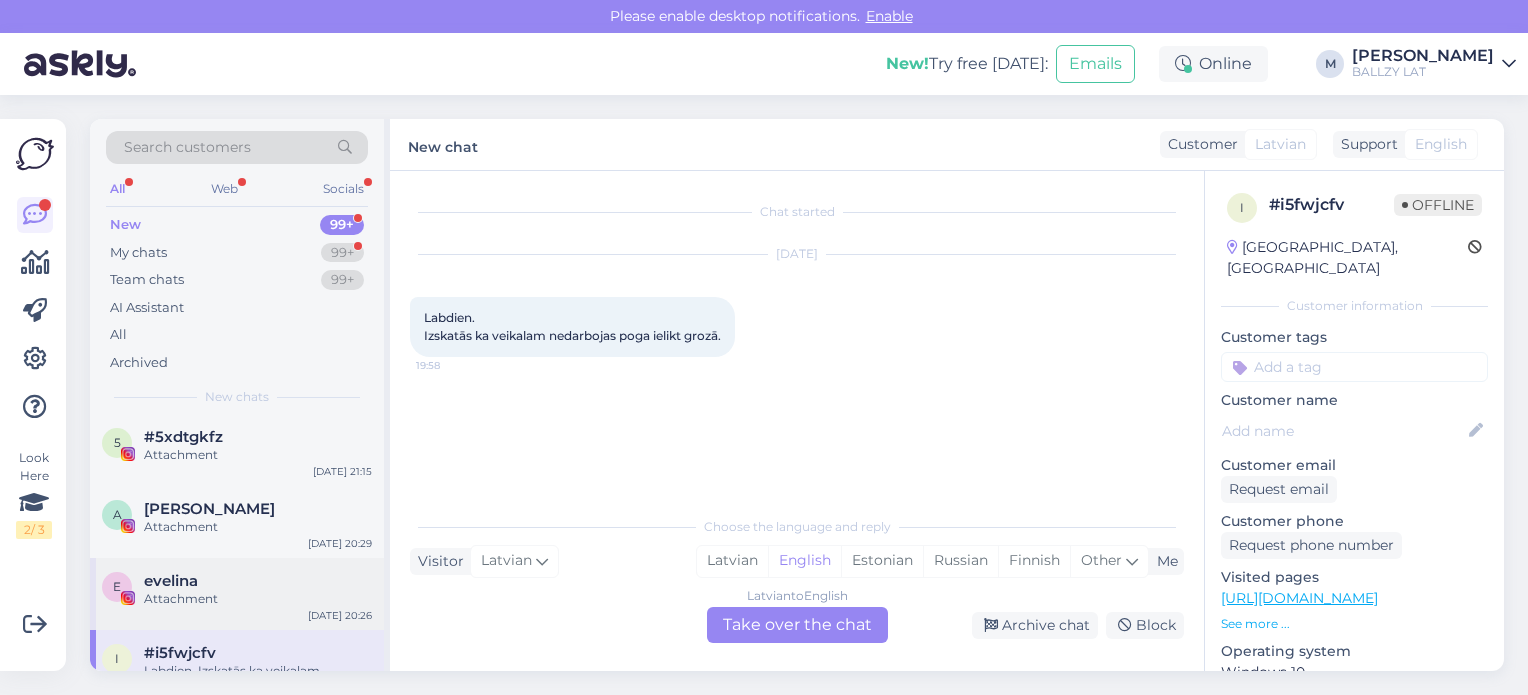 click on "Attachment" at bounding box center [258, 599] 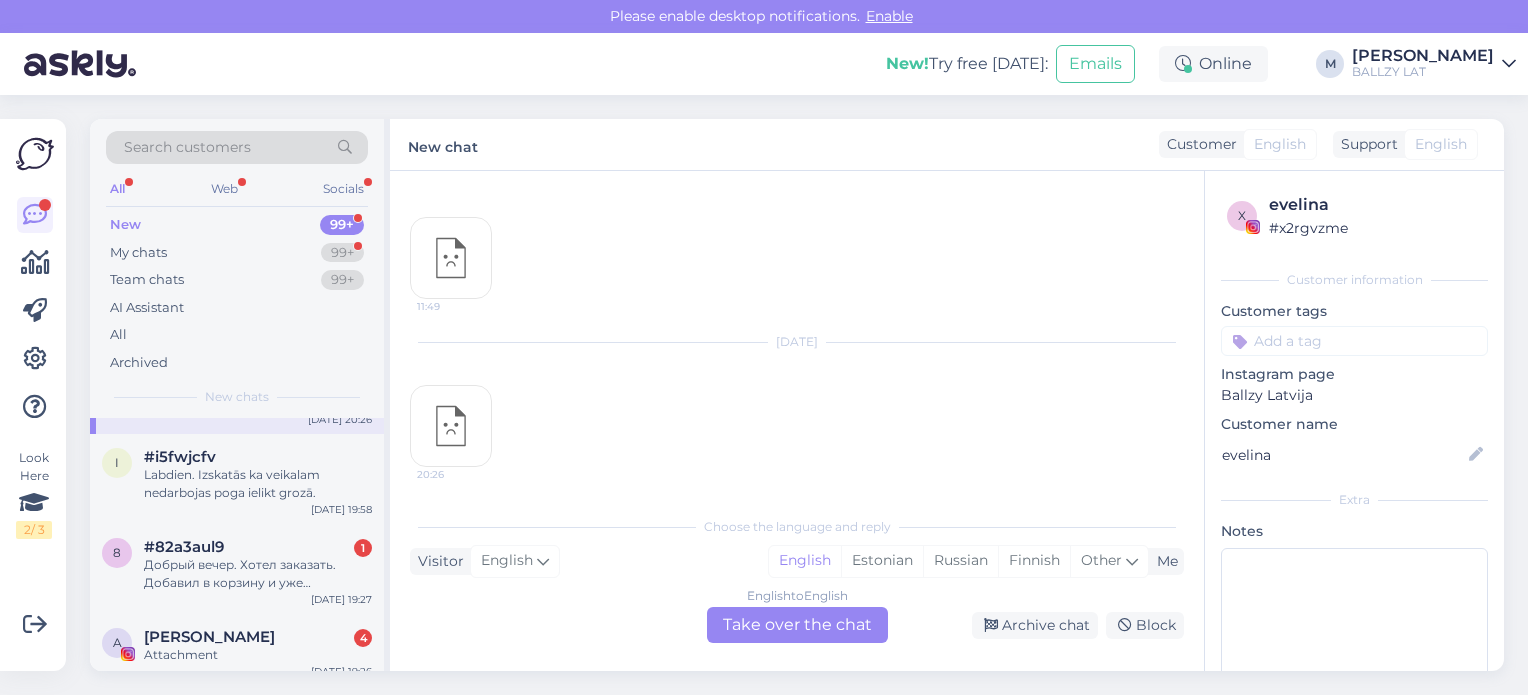 scroll, scrollTop: 2040, scrollLeft: 0, axis: vertical 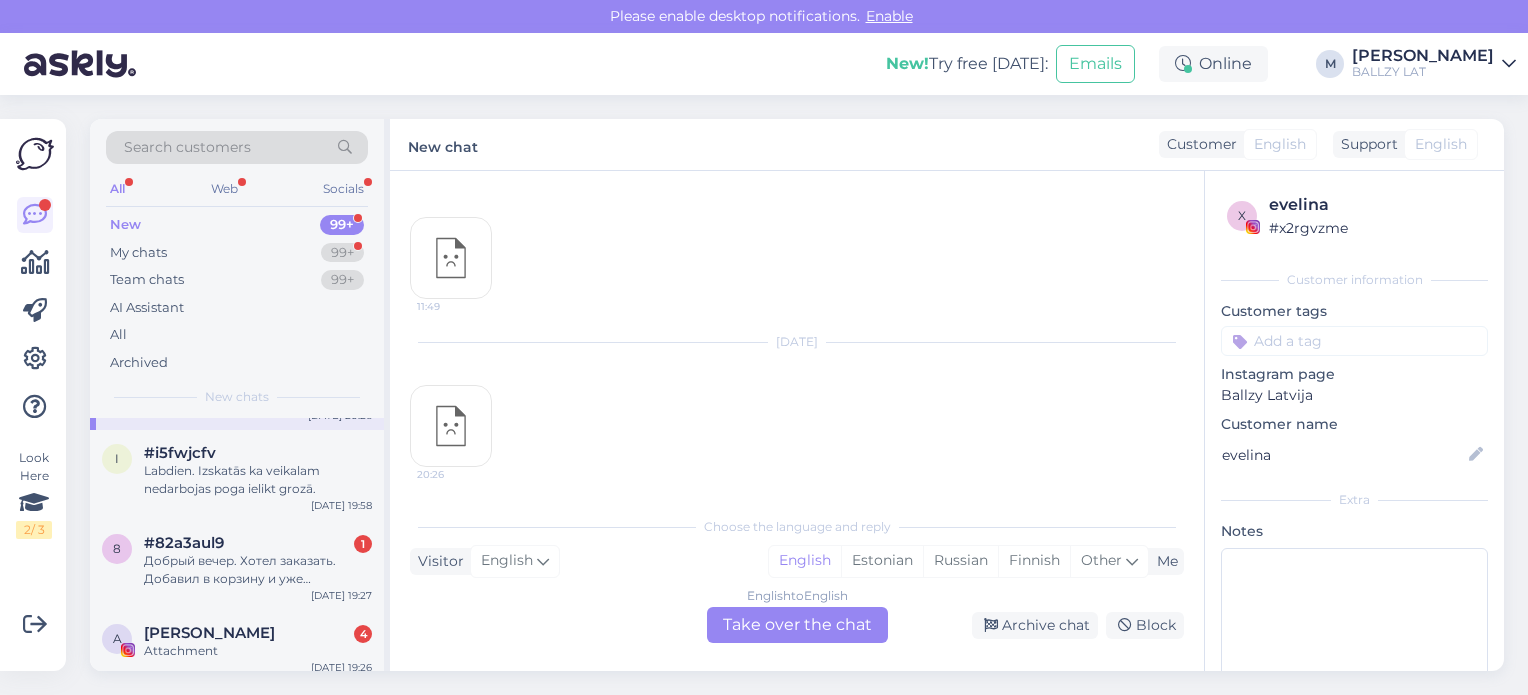 click on "8 #82a3aul9 1 Добрый вечер. Хотел заказать. Добавил в корзину и уже собирался оплачивать. И случайно нажал отменить платеж. Скажите как скоро вернуться на сайт что бы купить ? Jul 25 19:27" at bounding box center (237, 565) 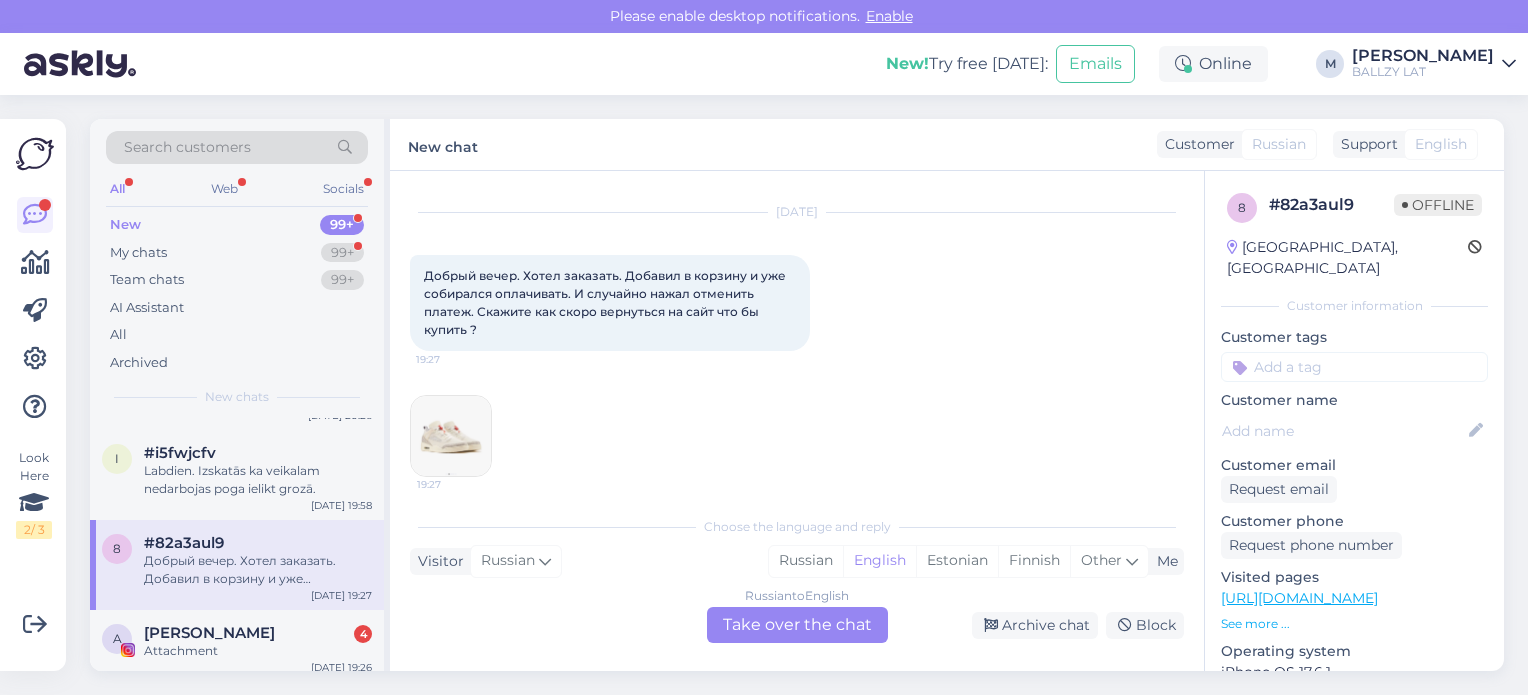 click at bounding box center (451, 436) 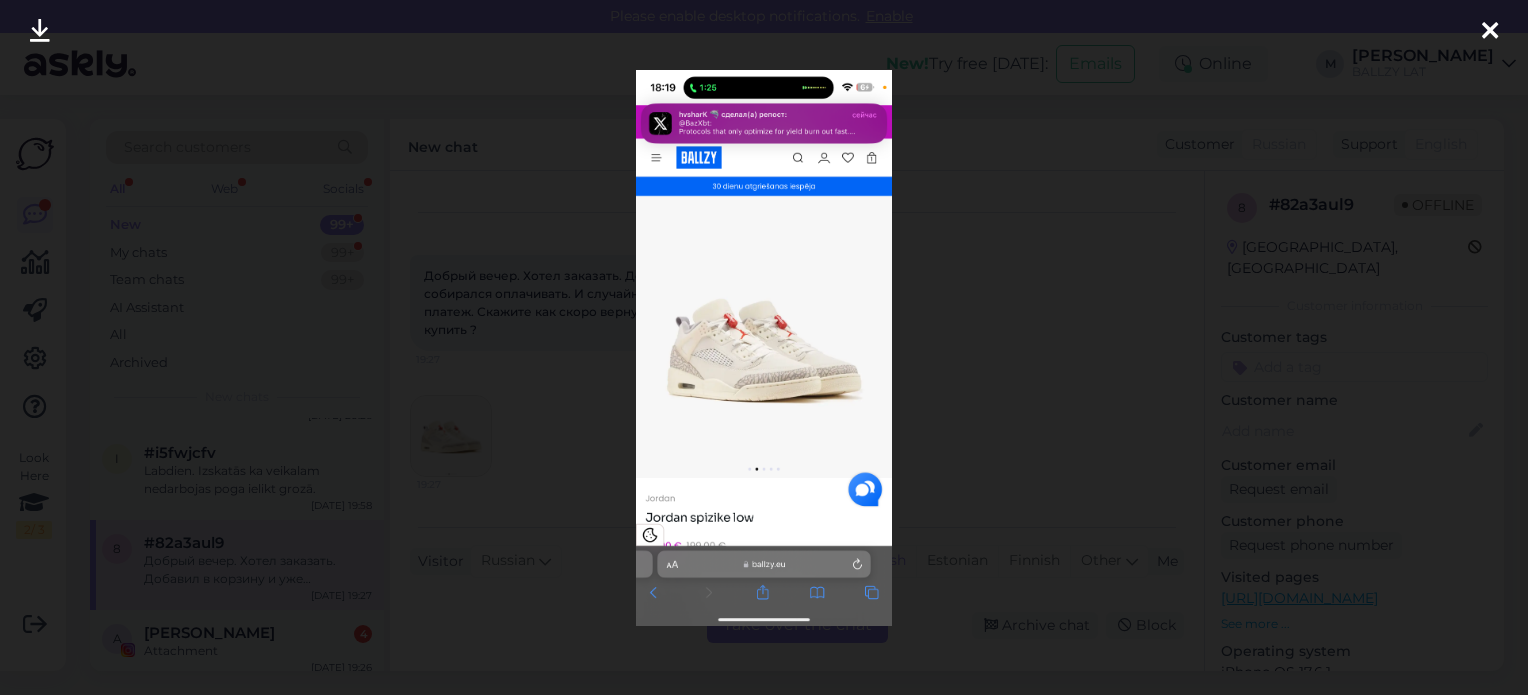 click at bounding box center [1490, 32] 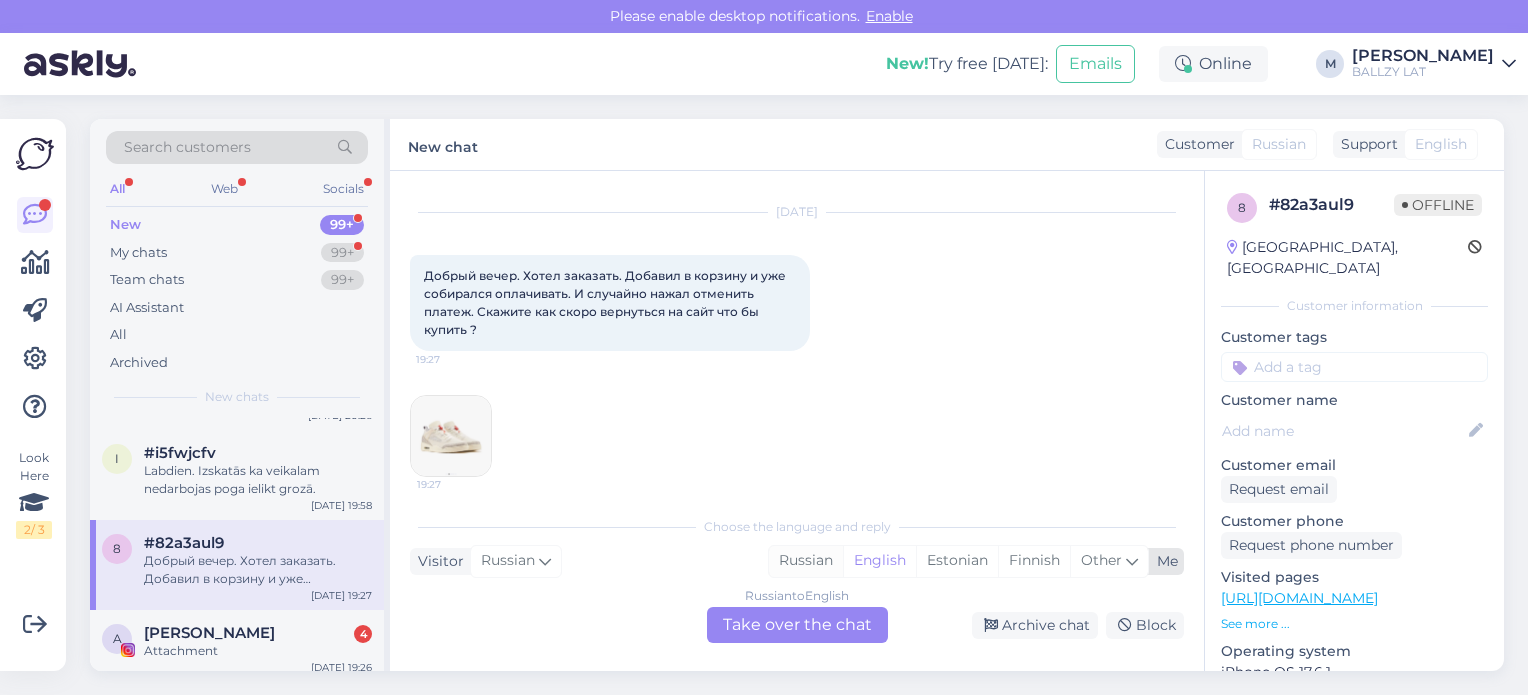 click on "Russian" at bounding box center [806, 561] 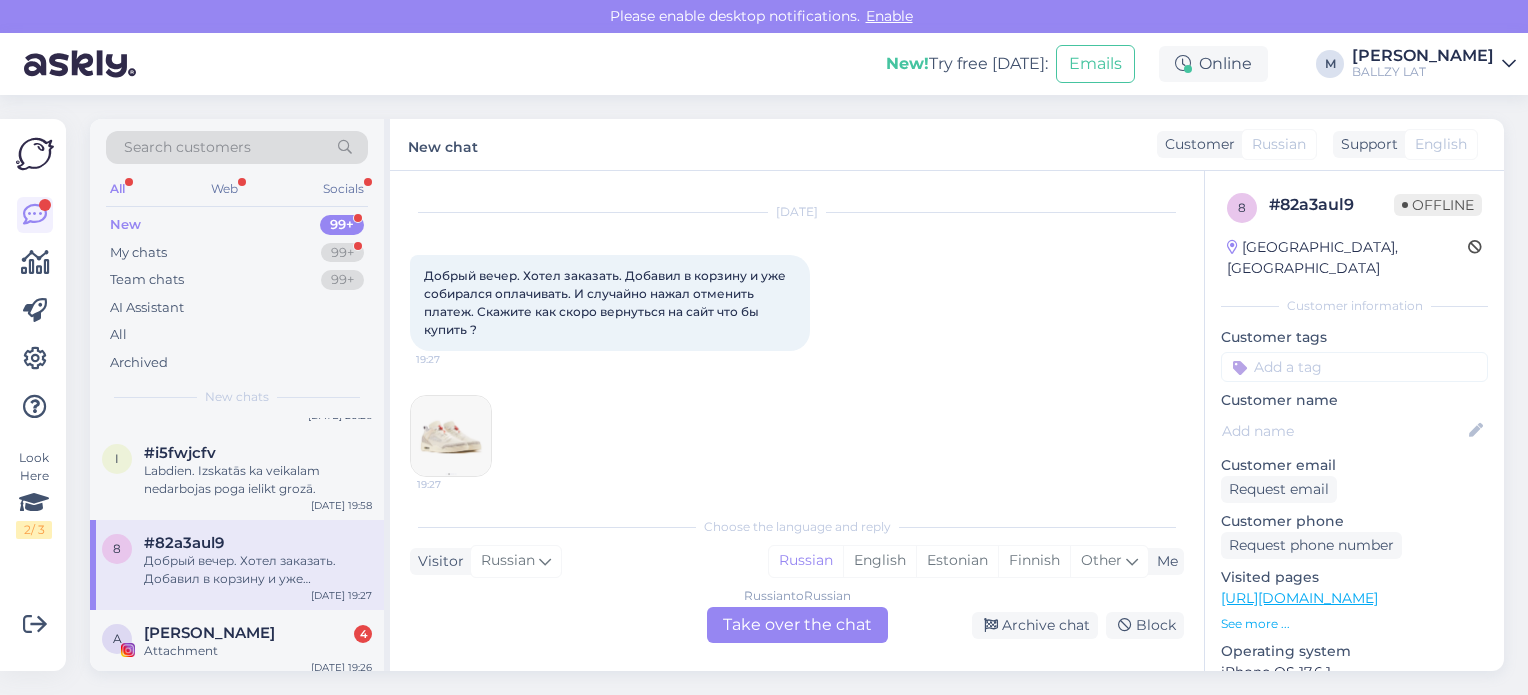 click on "Russian  to  Russian Take over the chat" at bounding box center [797, 625] 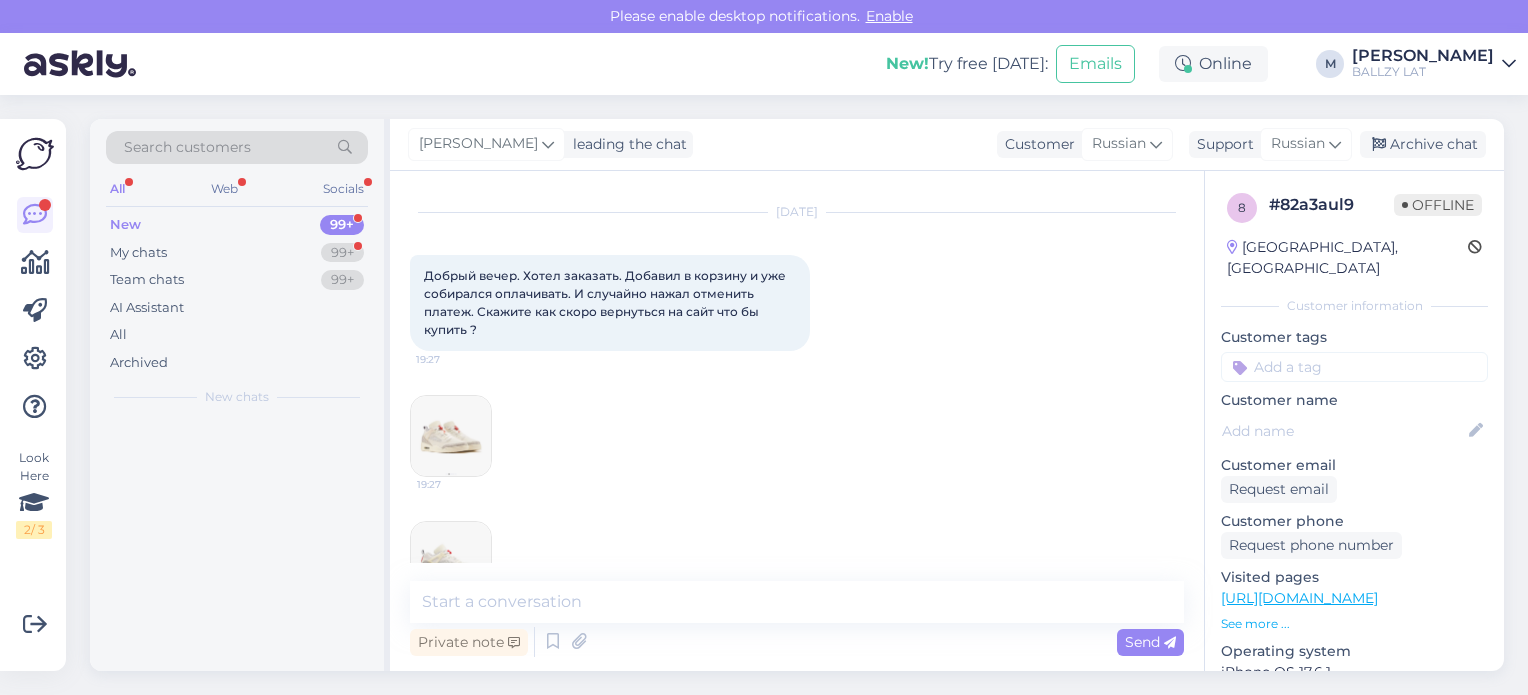 scroll, scrollTop: 0, scrollLeft: 0, axis: both 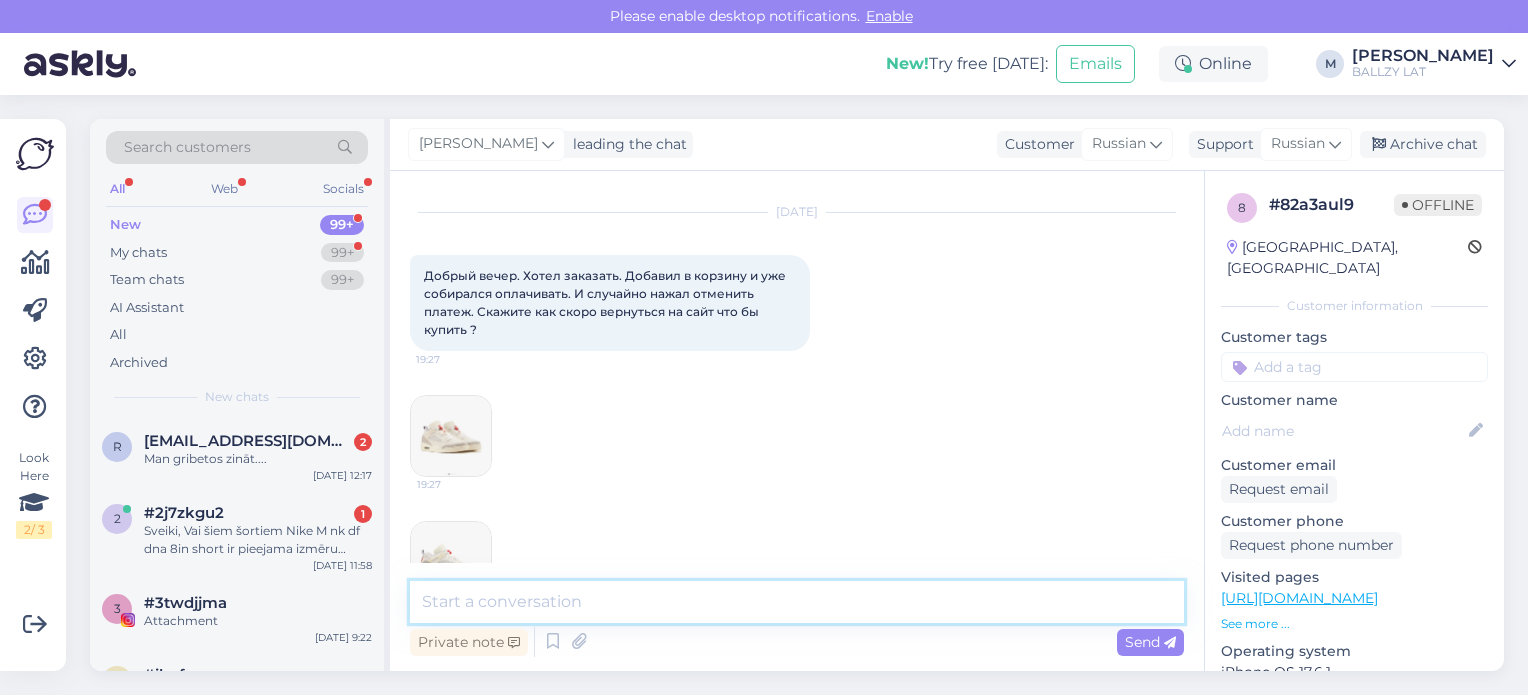 click at bounding box center [797, 602] 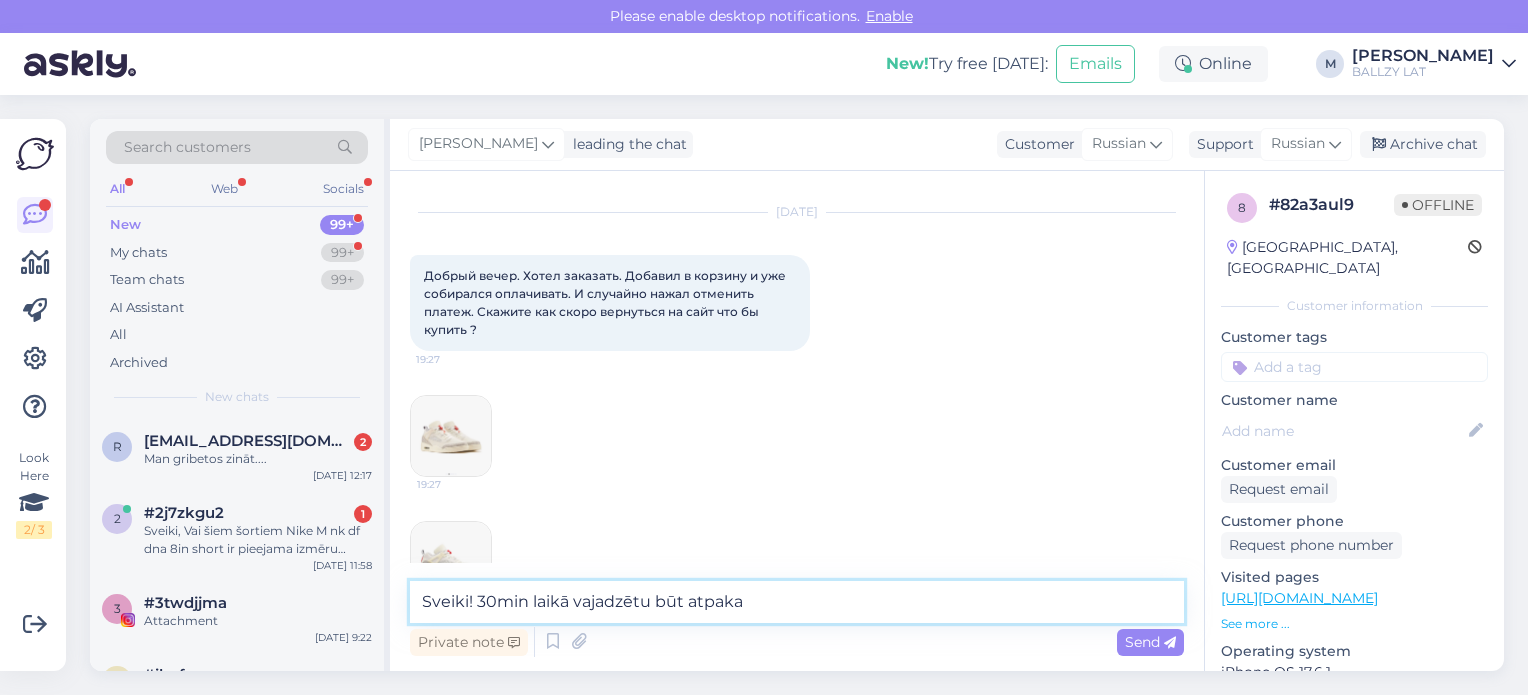 type on "Sveiki! 30min laikā vajadzētu būt atpakaļ" 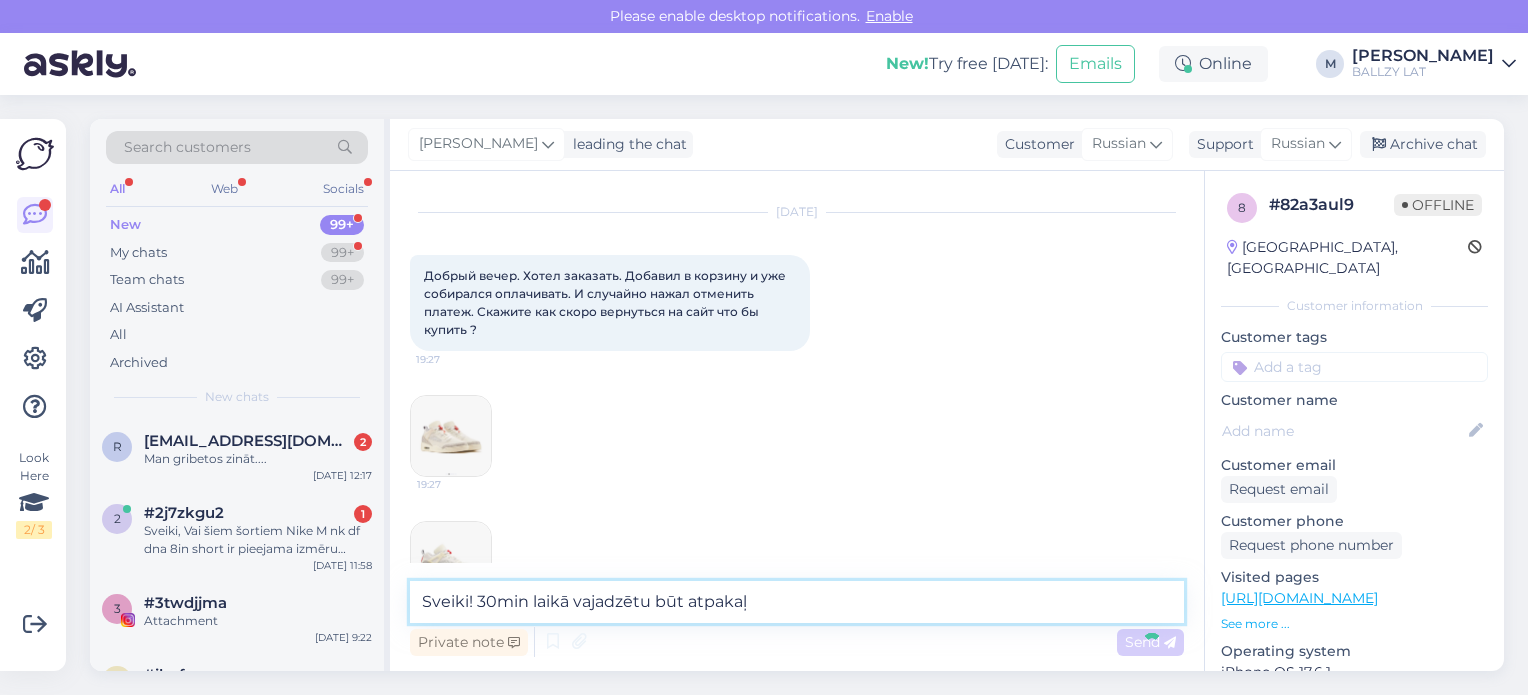 type 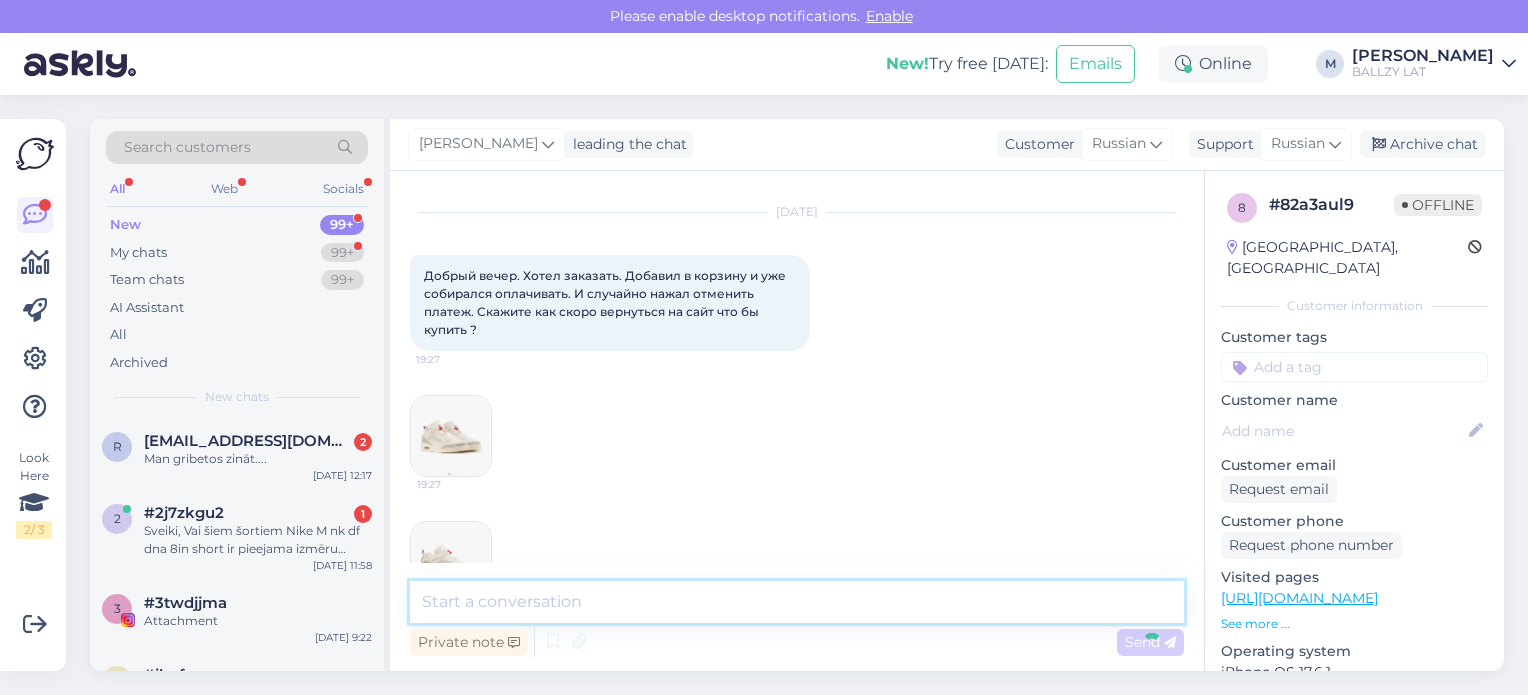 scroll, scrollTop: 231, scrollLeft: 0, axis: vertical 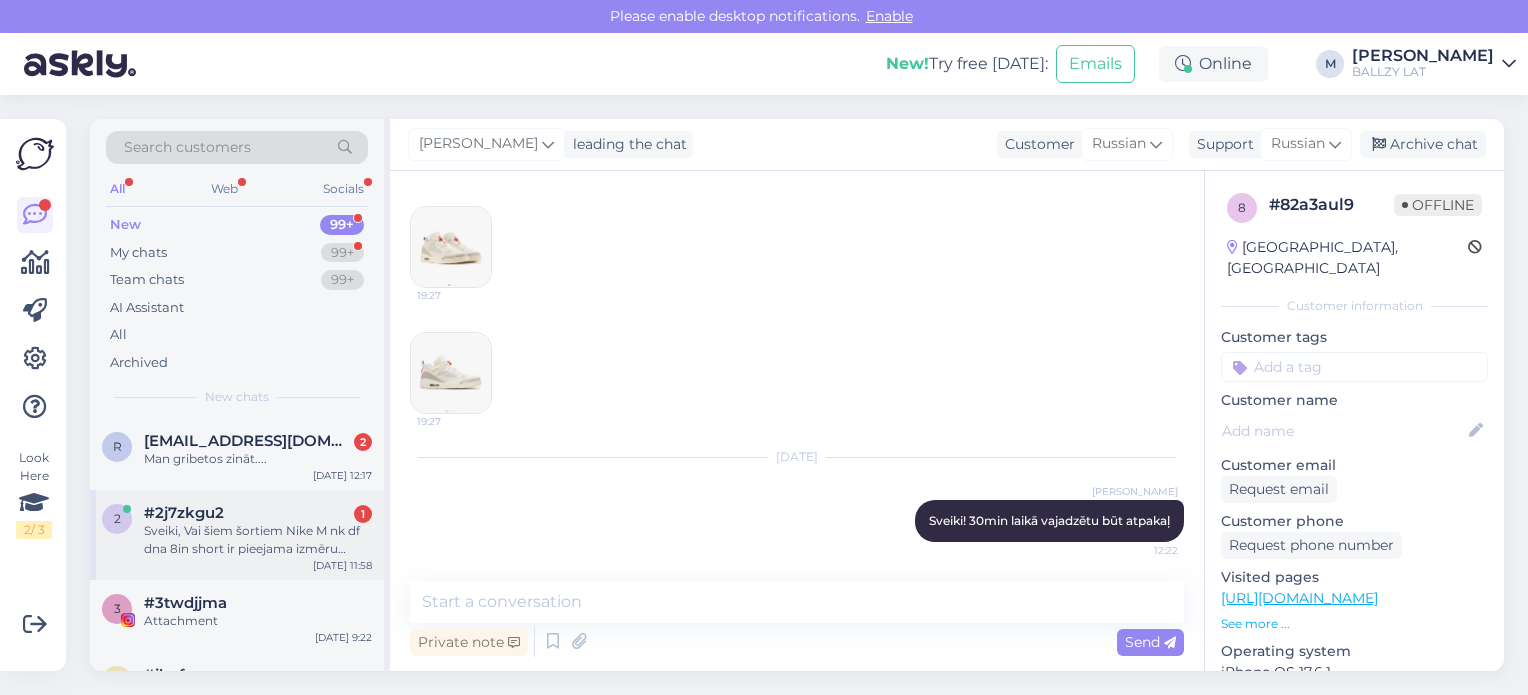 click on "#2j7zkgu2 1" at bounding box center [258, 513] 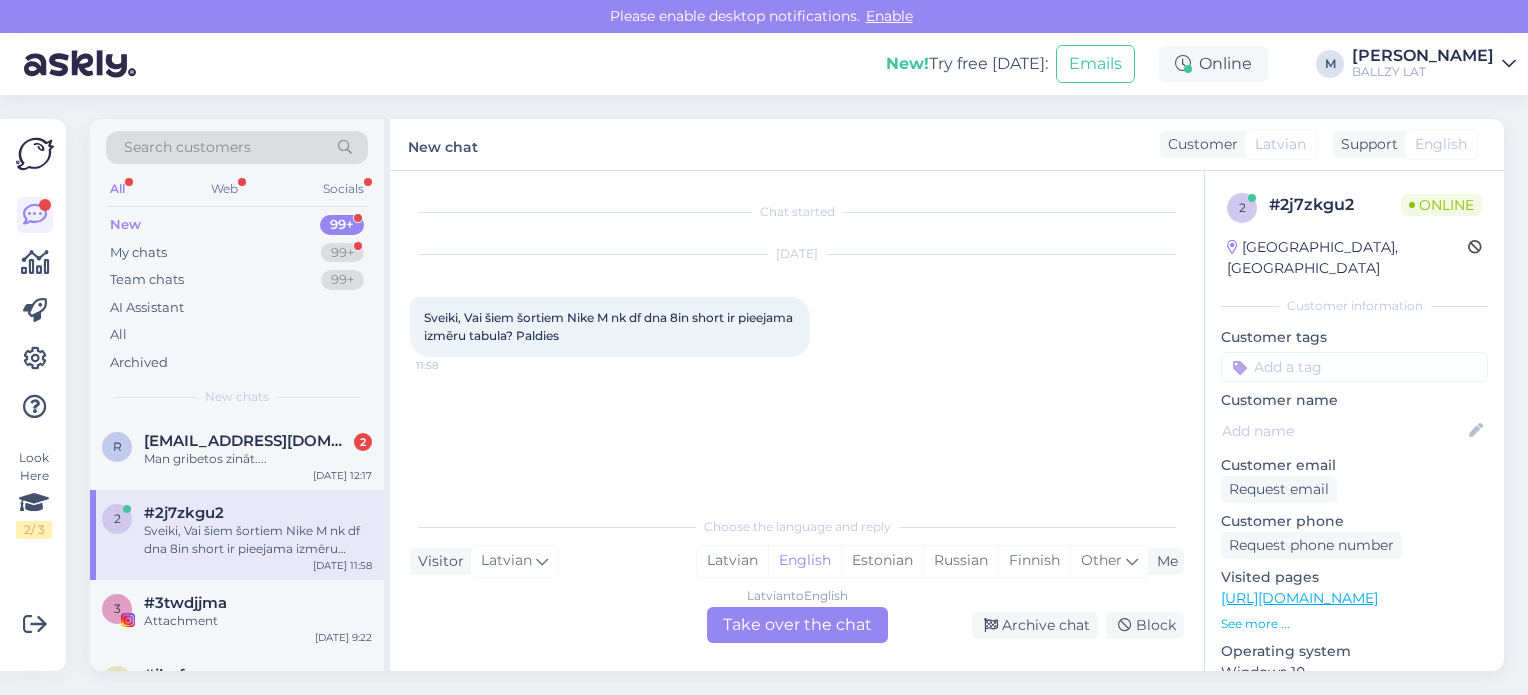 scroll, scrollTop: 0, scrollLeft: 0, axis: both 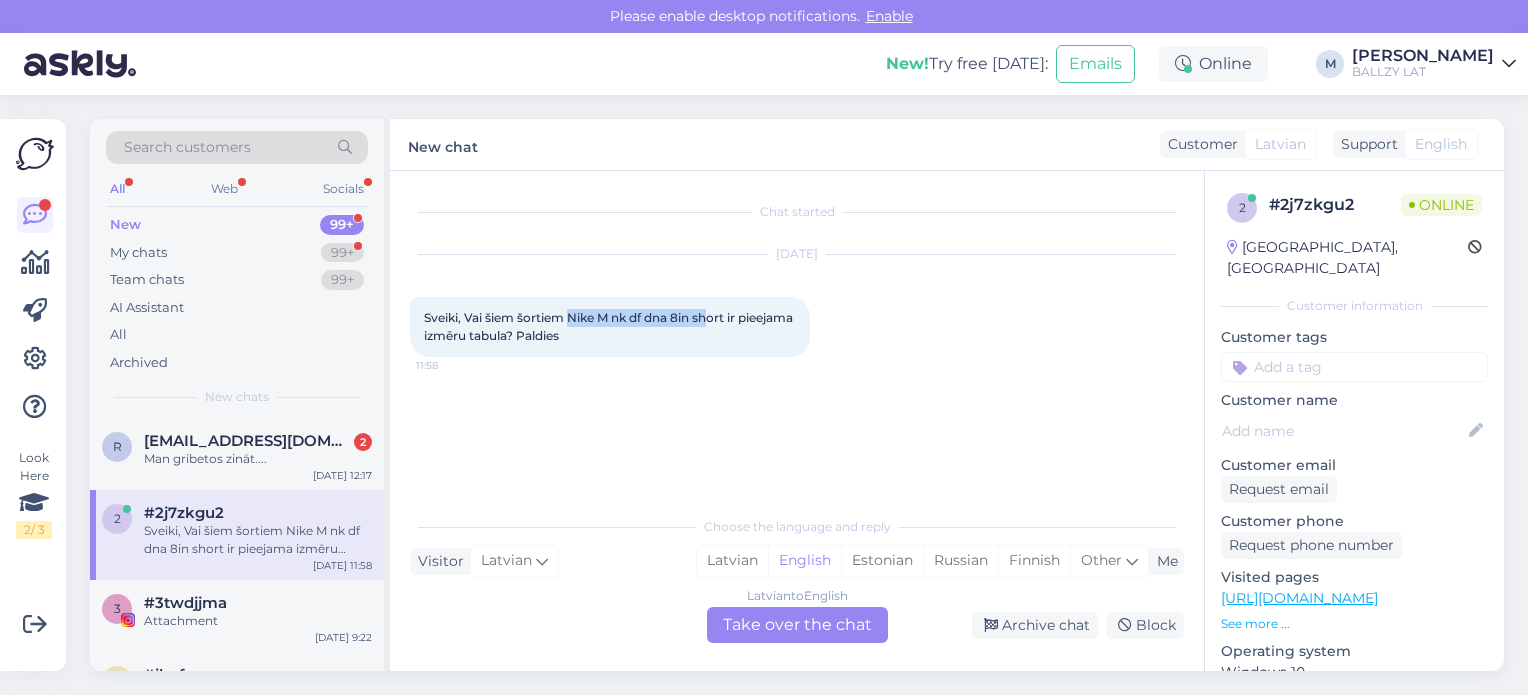 drag, startPoint x: 569, startPoint y: 315, endPoint x: 713, endPoint y: 316, distance: 144.00348 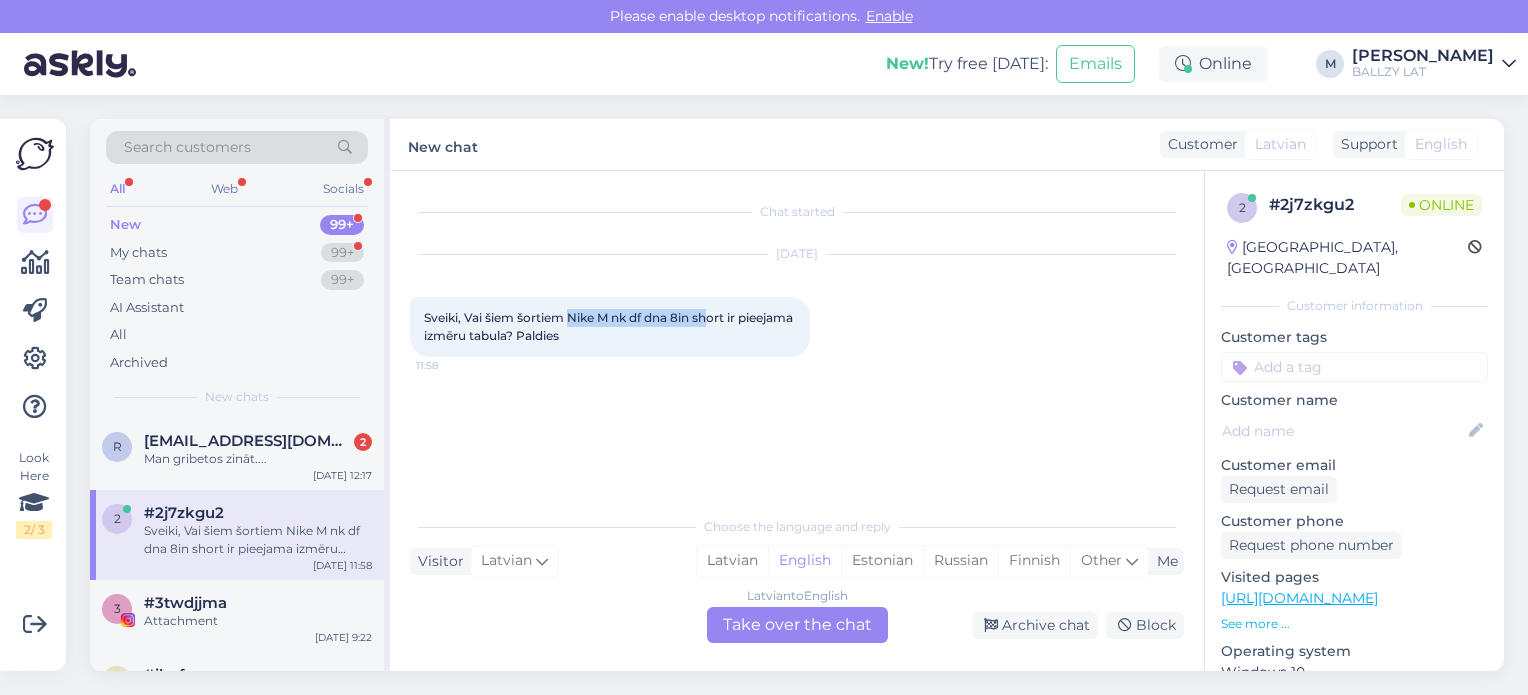 click on "Sveiki, Vai šiem šortiem Nike M nk df dna 8in short ir pieejama izmēru tabula? Paldies" at bounding box center [610, 326] 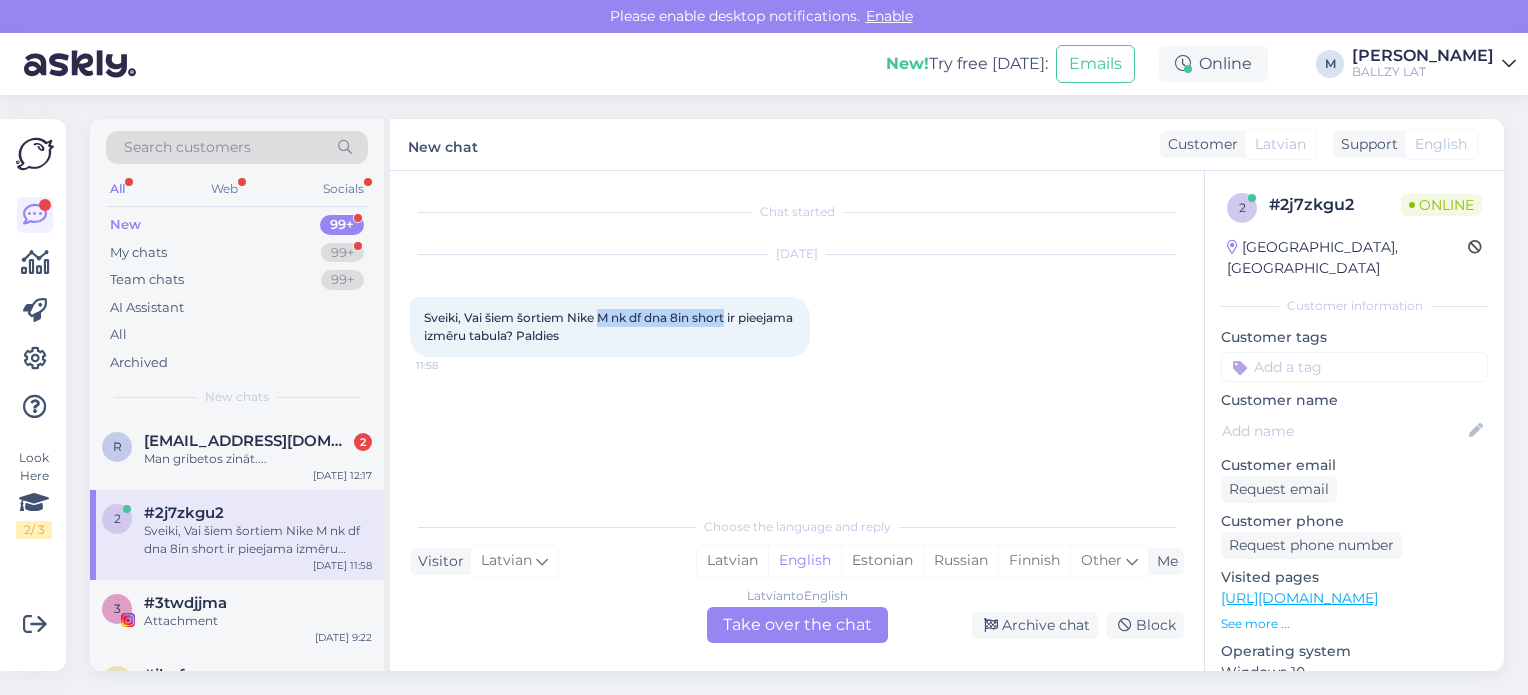 drag, startPoint x: 731, startPoint y: 316, endPoint x: 600, endPoint y: 319, distance: 131.03435 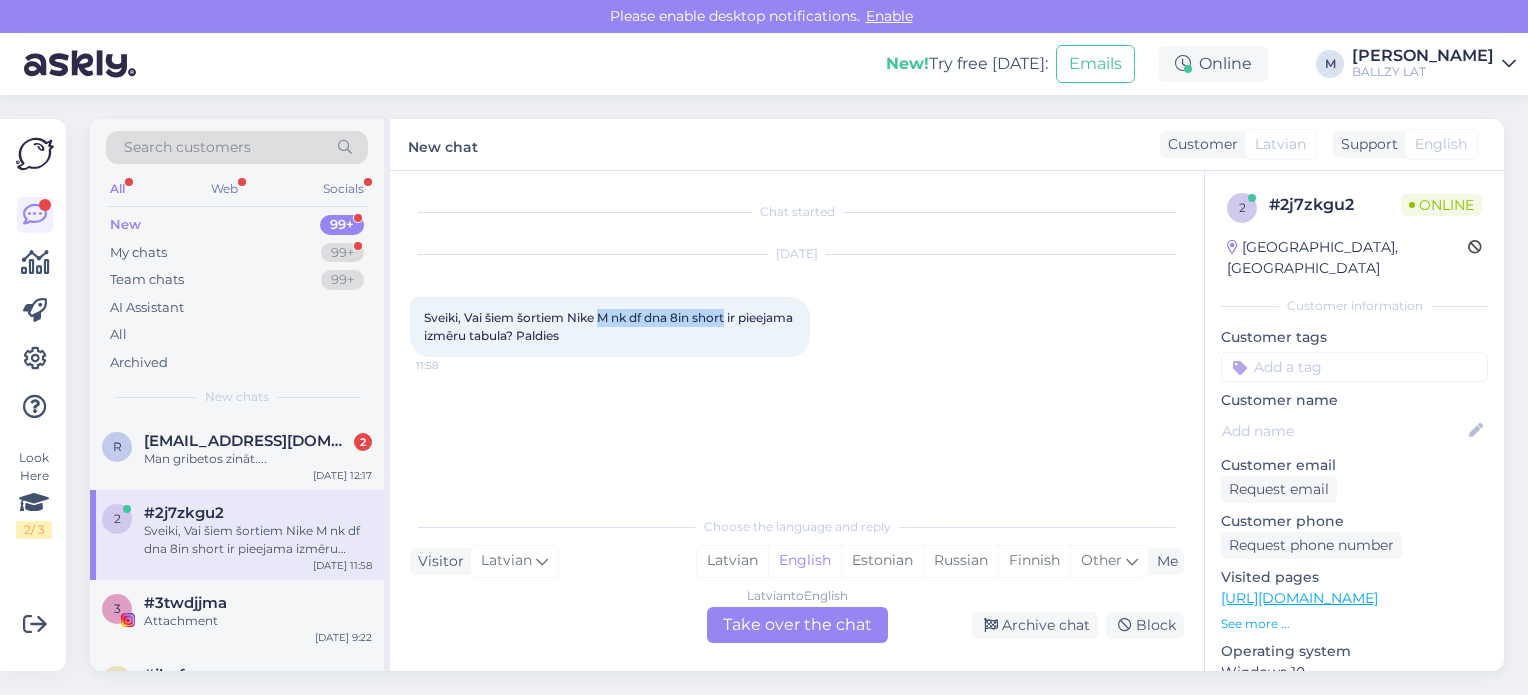 click on "Sveiki, Vai šiem šortiem Nike M nk df dna 8in short ir pieejama izmēru tabula? Paldies" at bounding box center [610, 326] 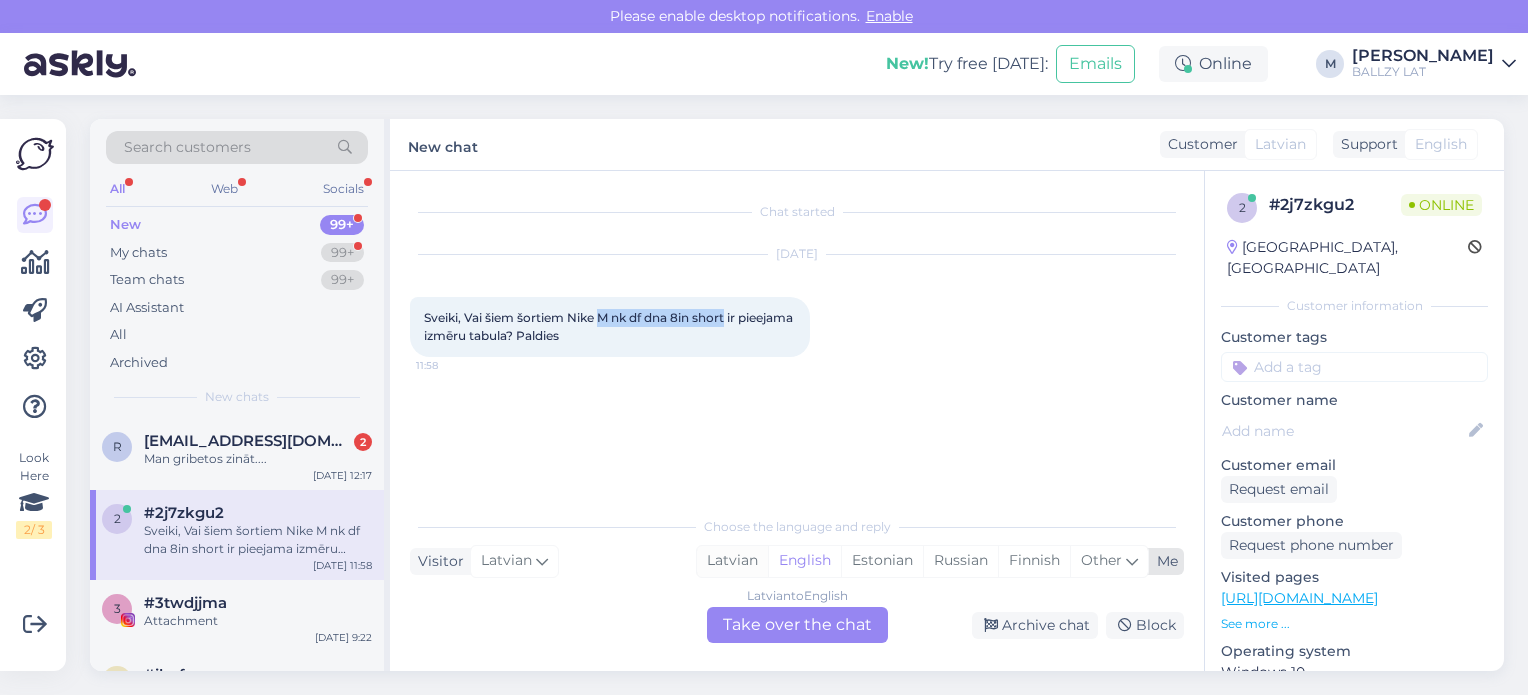 click on "Latvian" at bounding box center [732, 561] 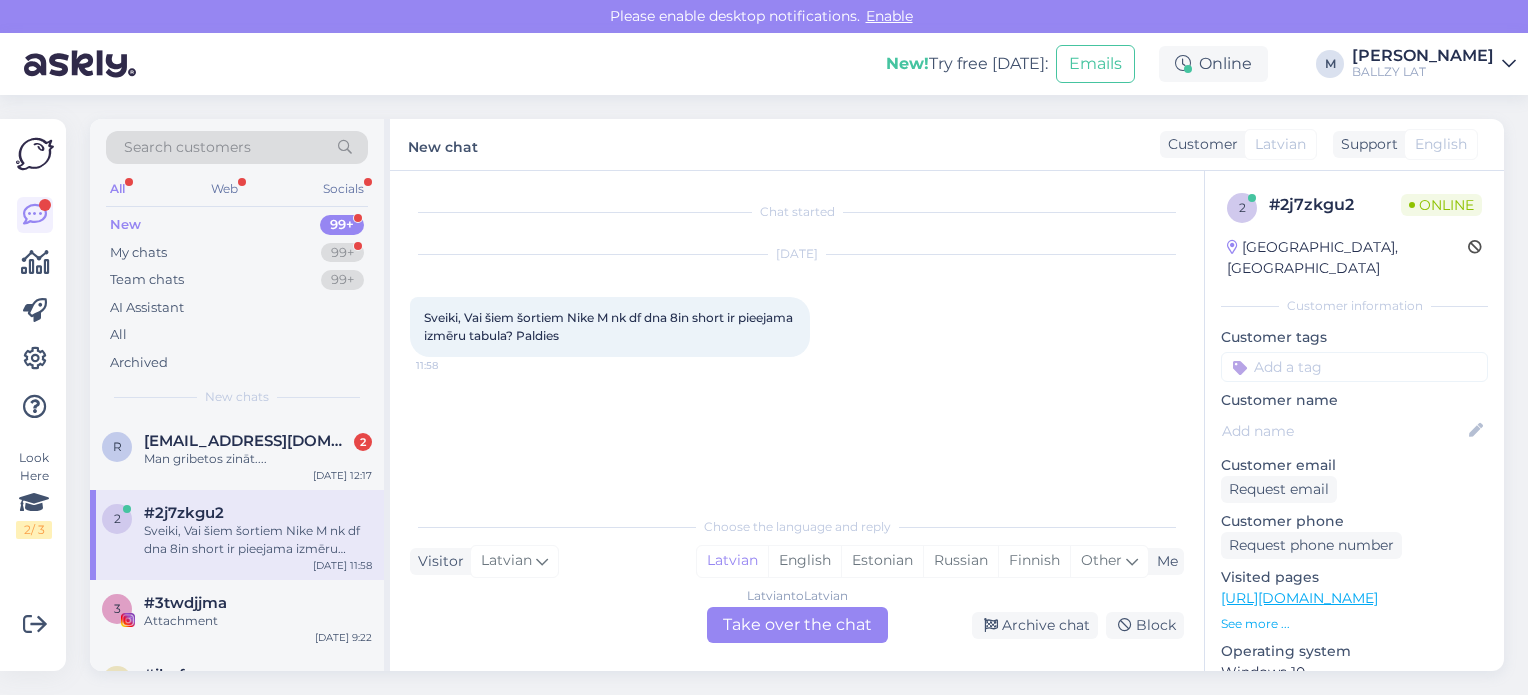 click on "Latvian  to  Latvian Take over the chat" at bounding box center [797, 625] 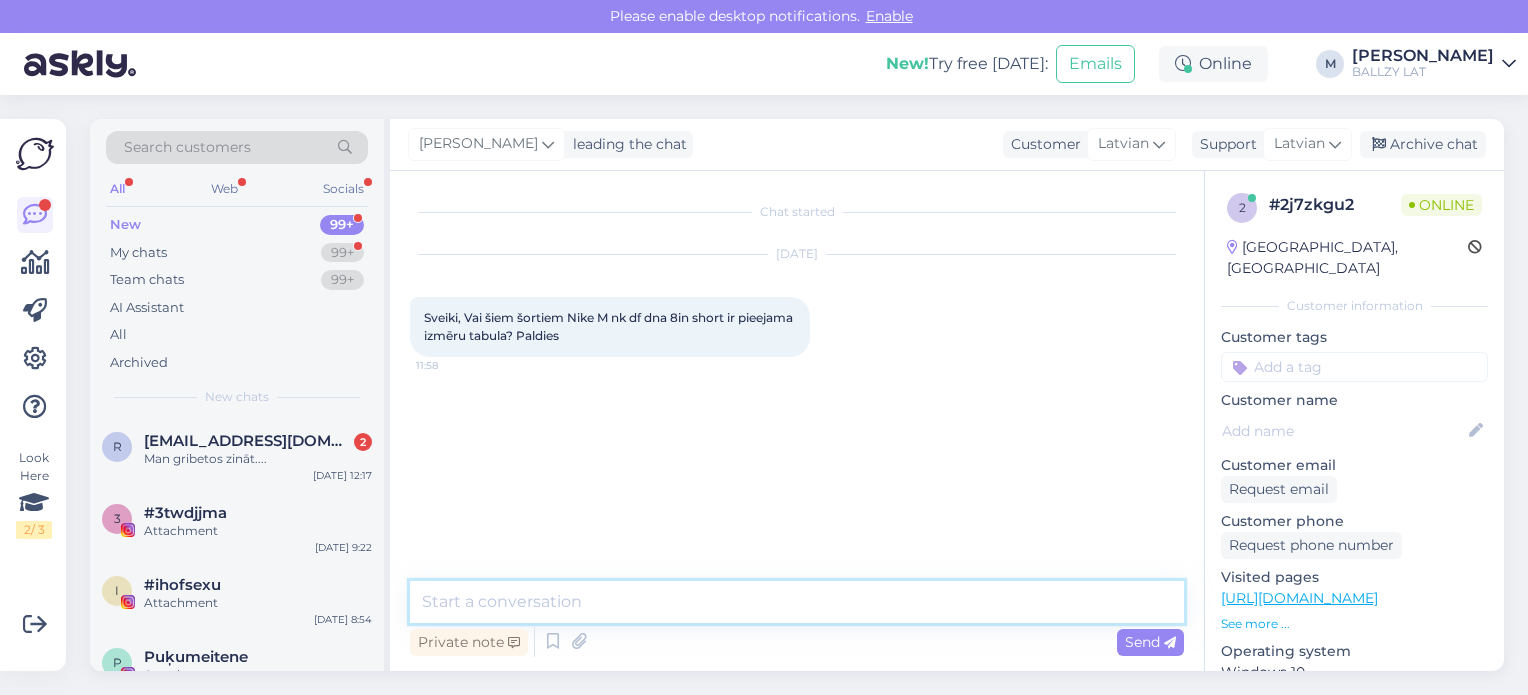 click at bounding box center (797, 602) 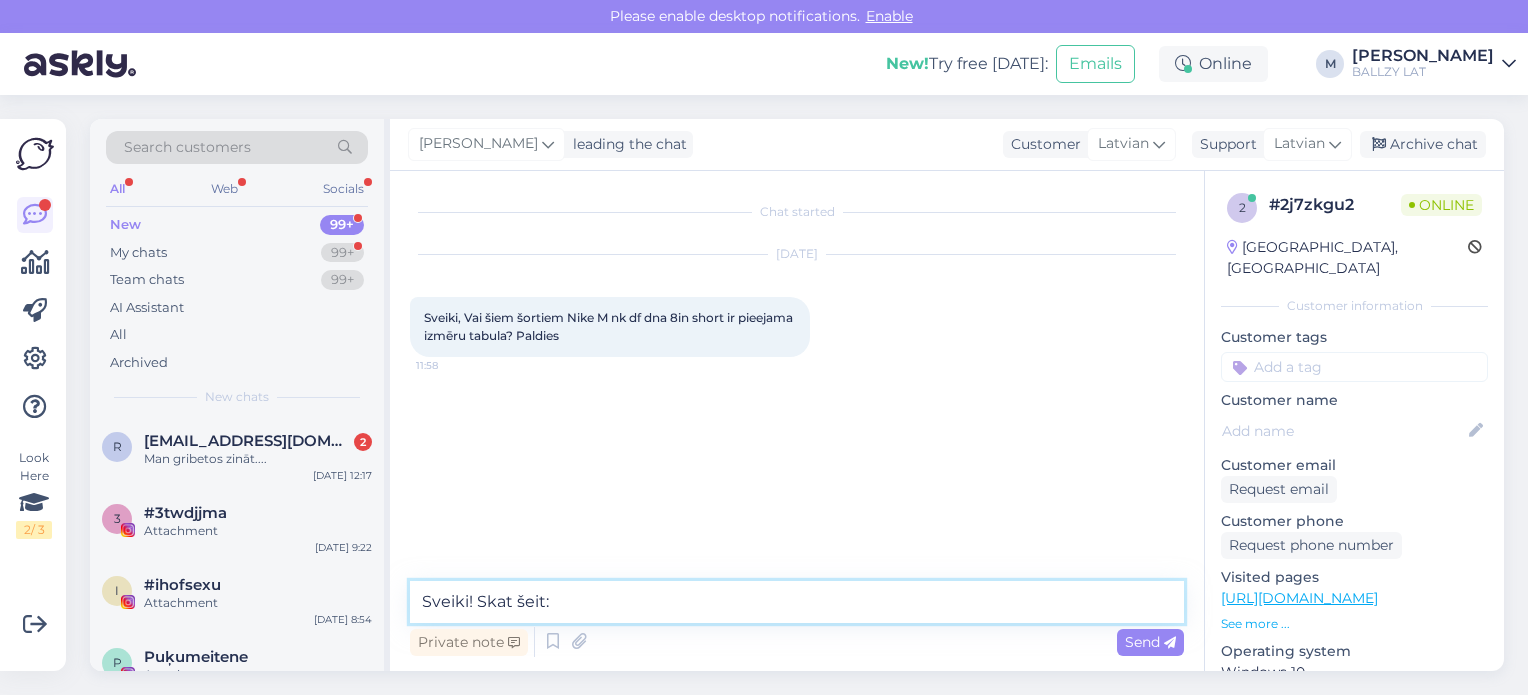 paste on "[URL][DOMAIN_NAME]" 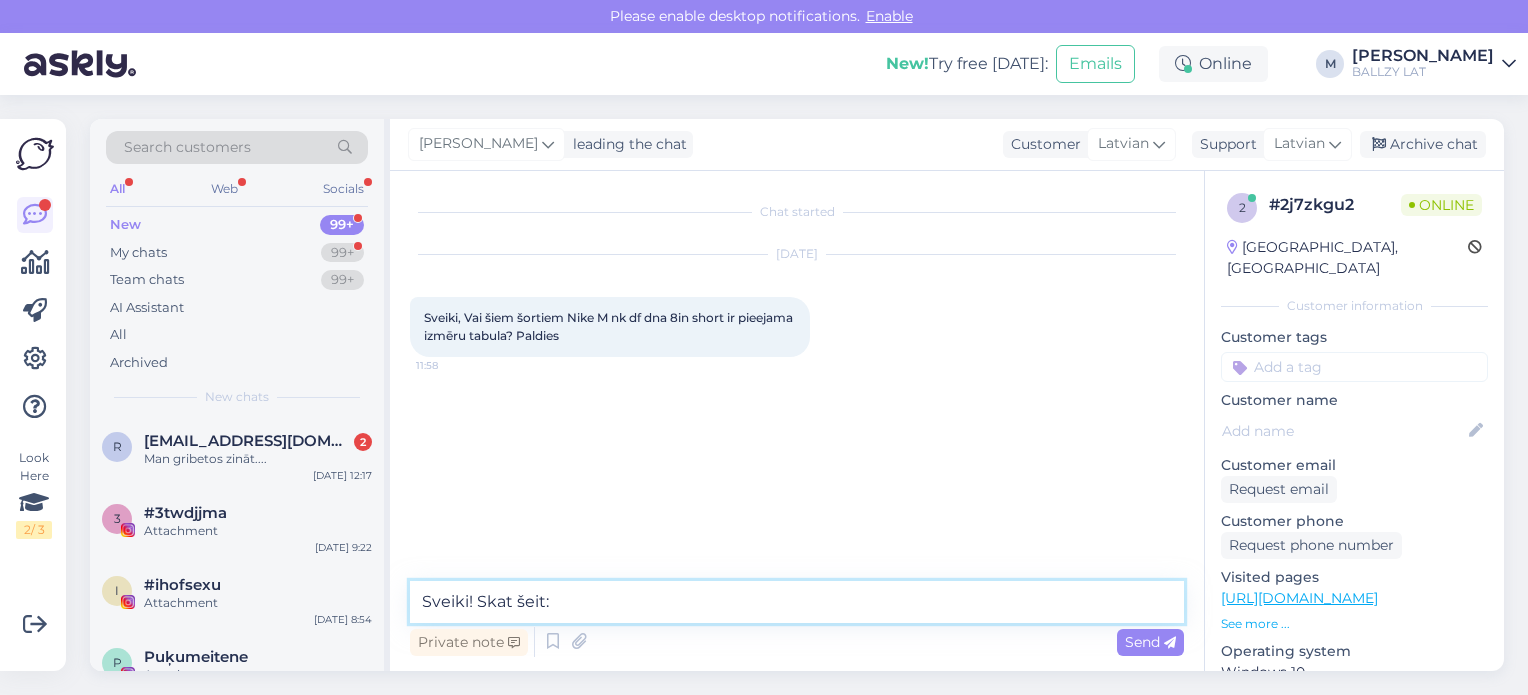 type on "Sveiki! Skat šeit: [URL][DOMAIN_NAME]" 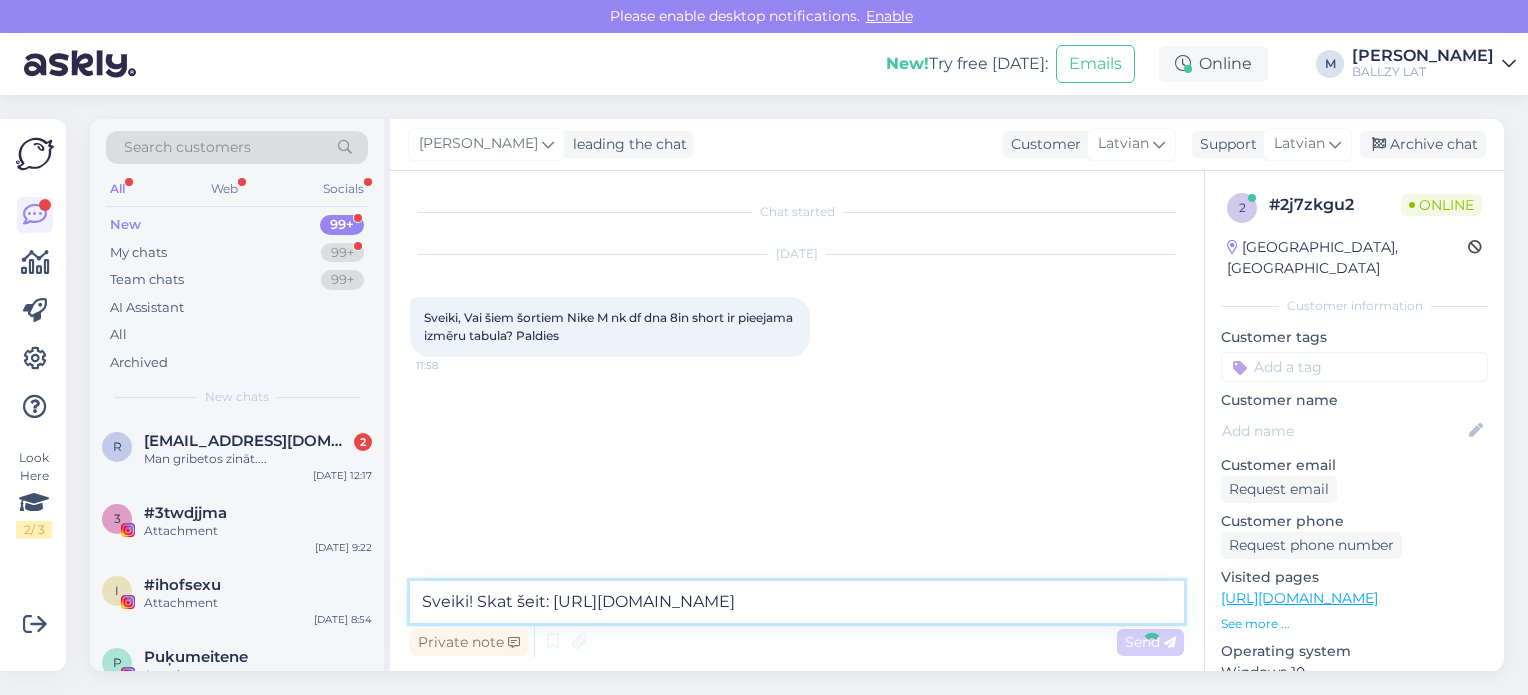 type 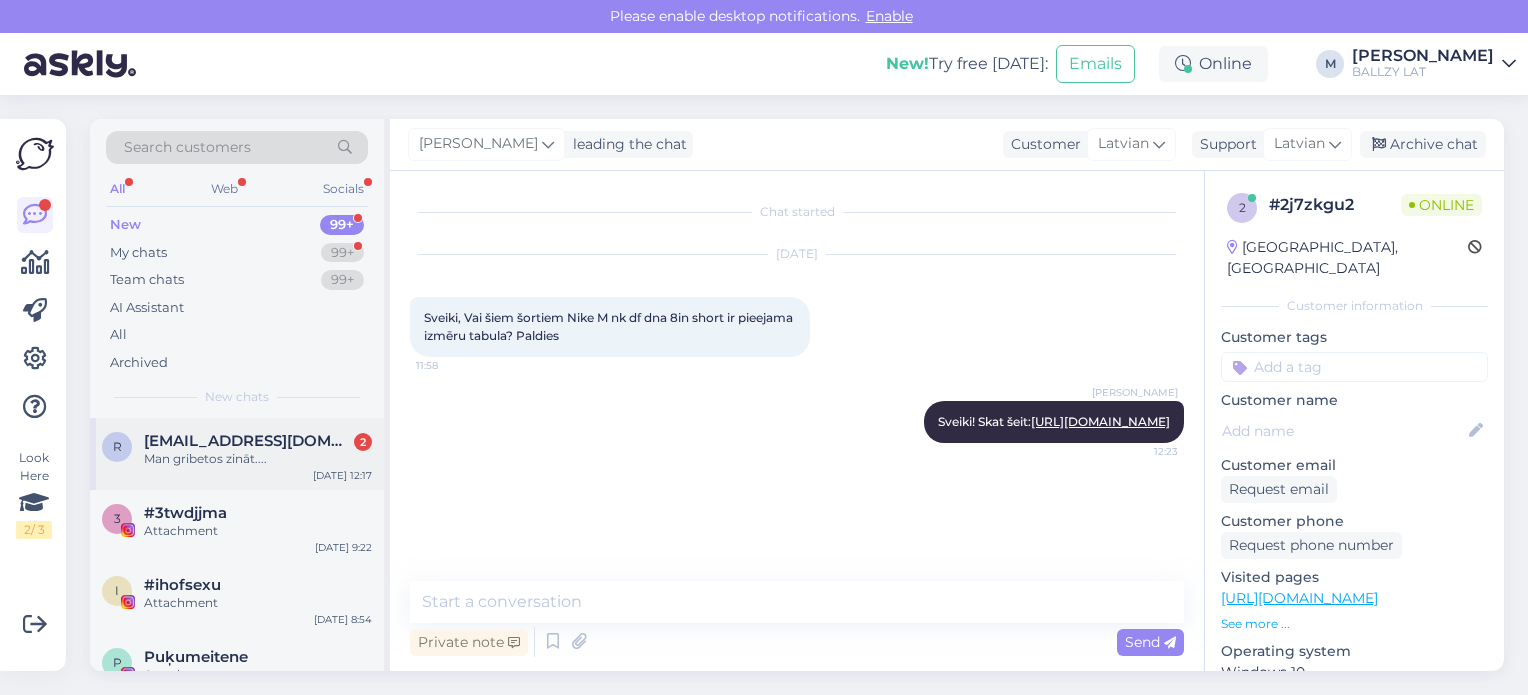 click on "Man gribetos zināt...." at bounding box center [258, 459] 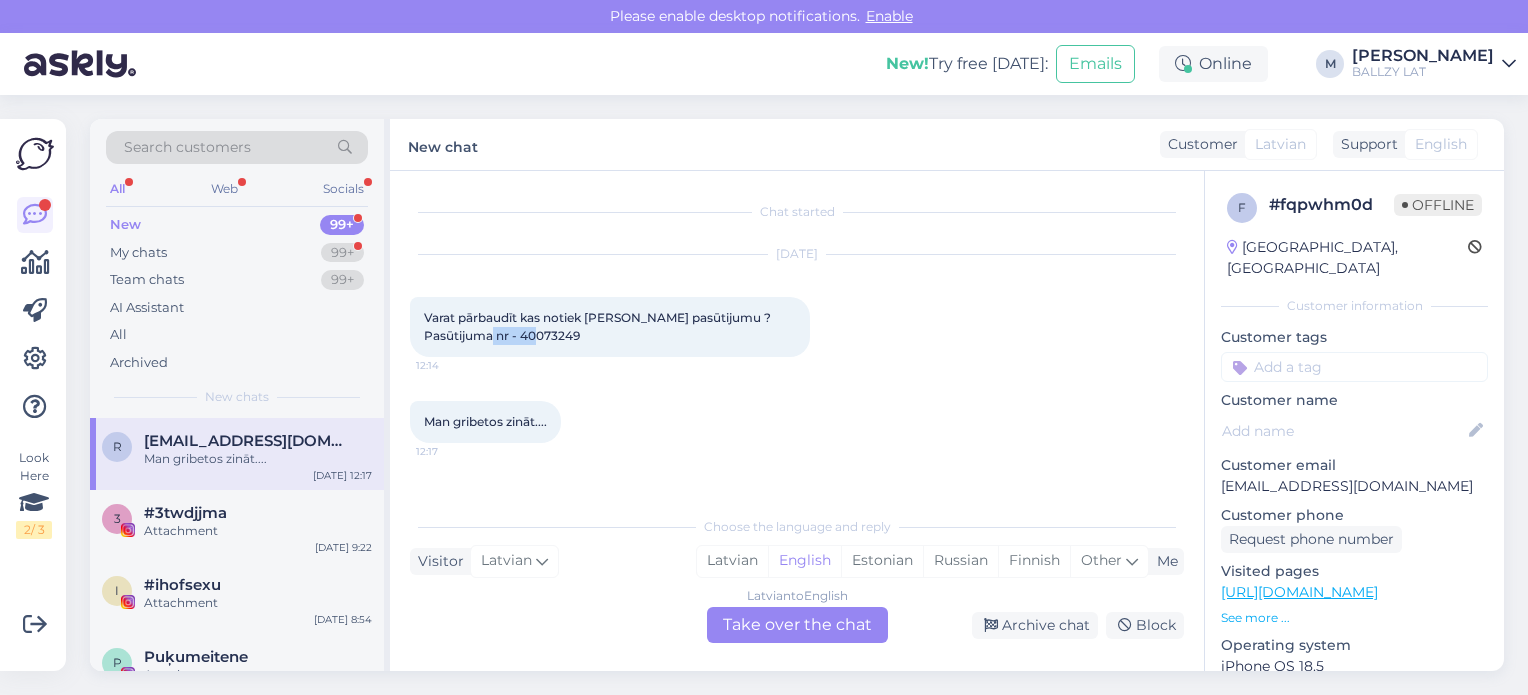 drag, startPoint x: 516, startPoint y: 338, endPoint x: 448, endPoint y: 348, distance: 68.73136 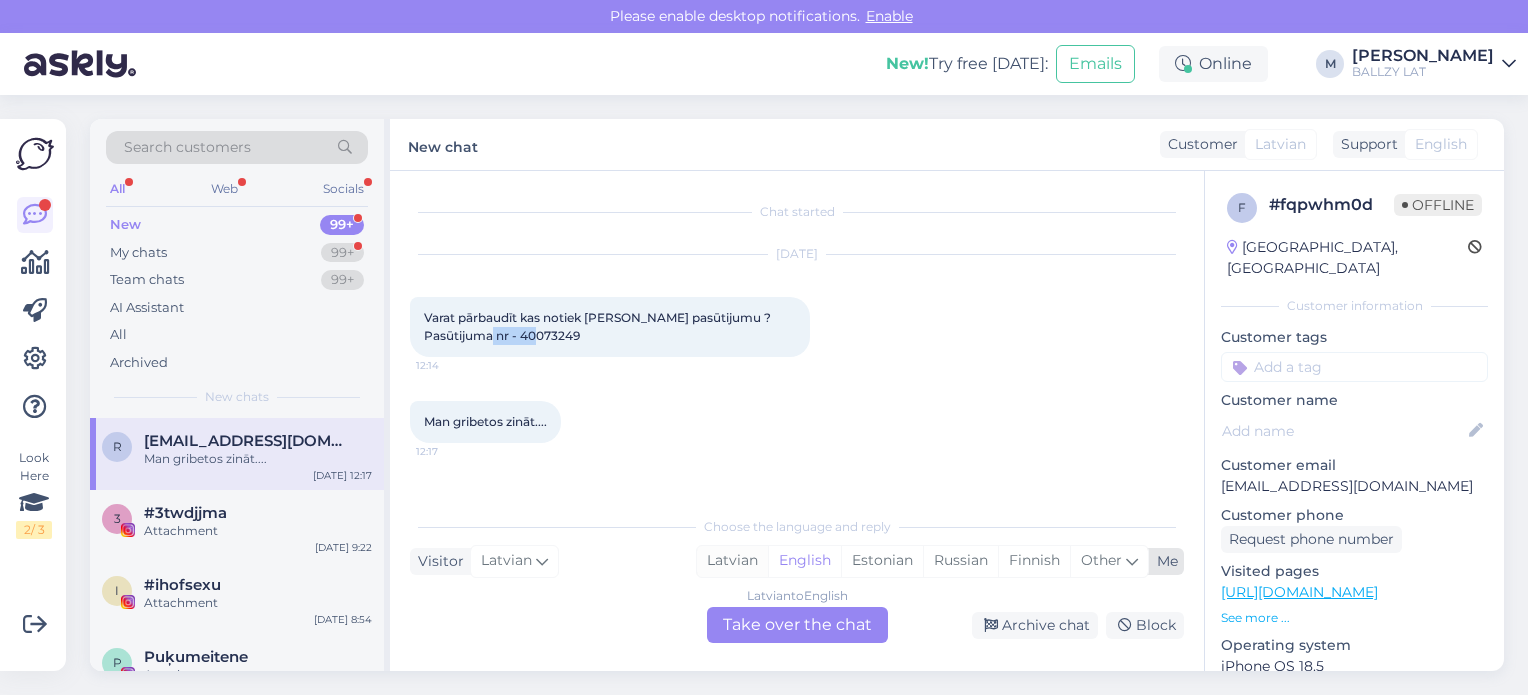 click on "Latvian" at bounding box center [732, 561] 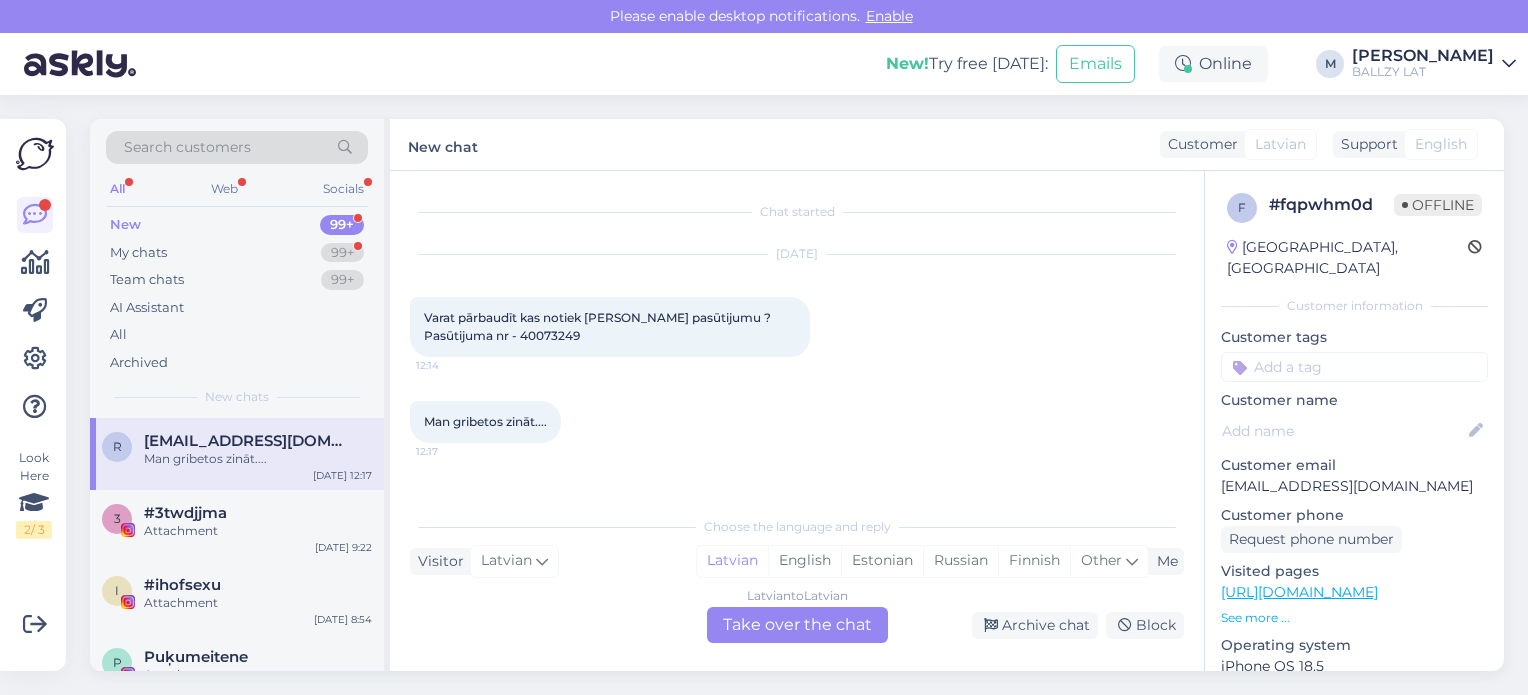 click on "Latvian  to  Latvian Take over the chat" at bounding box center (797, 625) 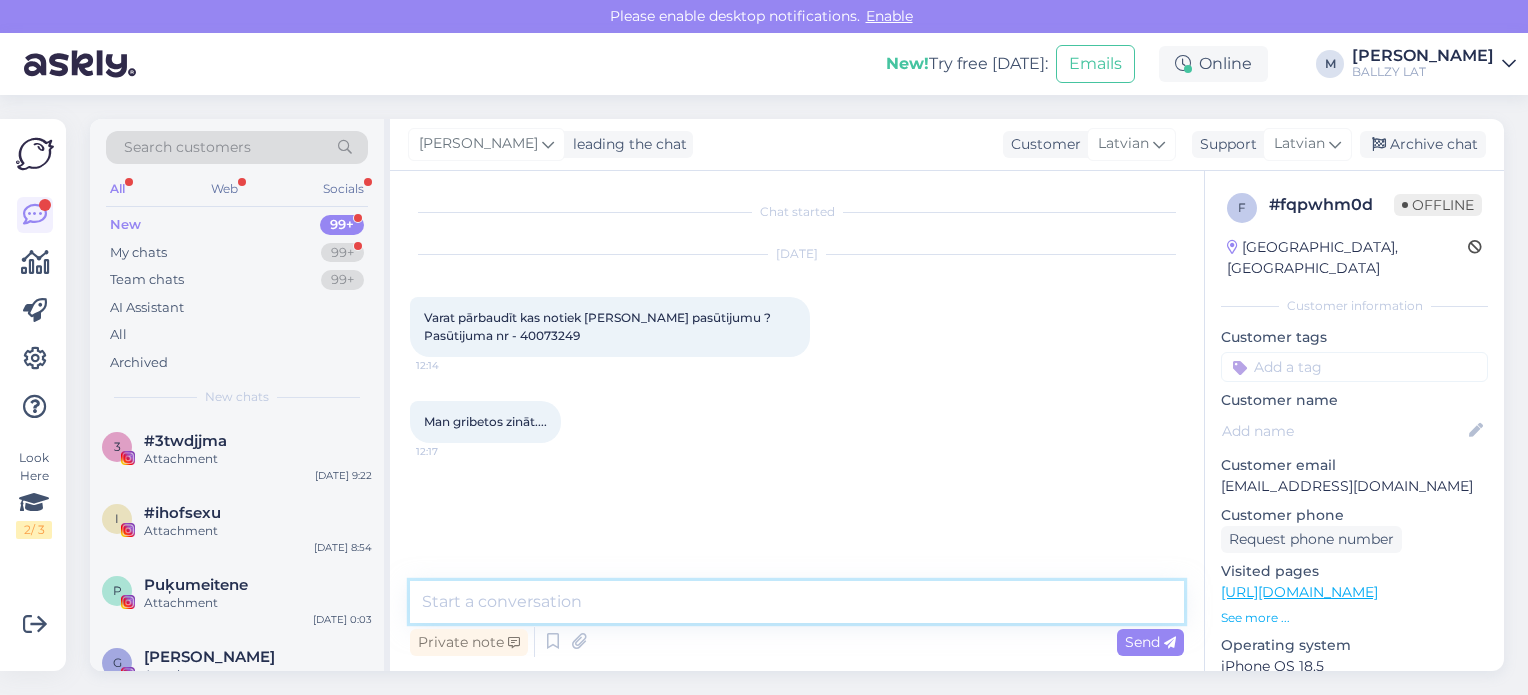 click at bounding box center [797, 602] 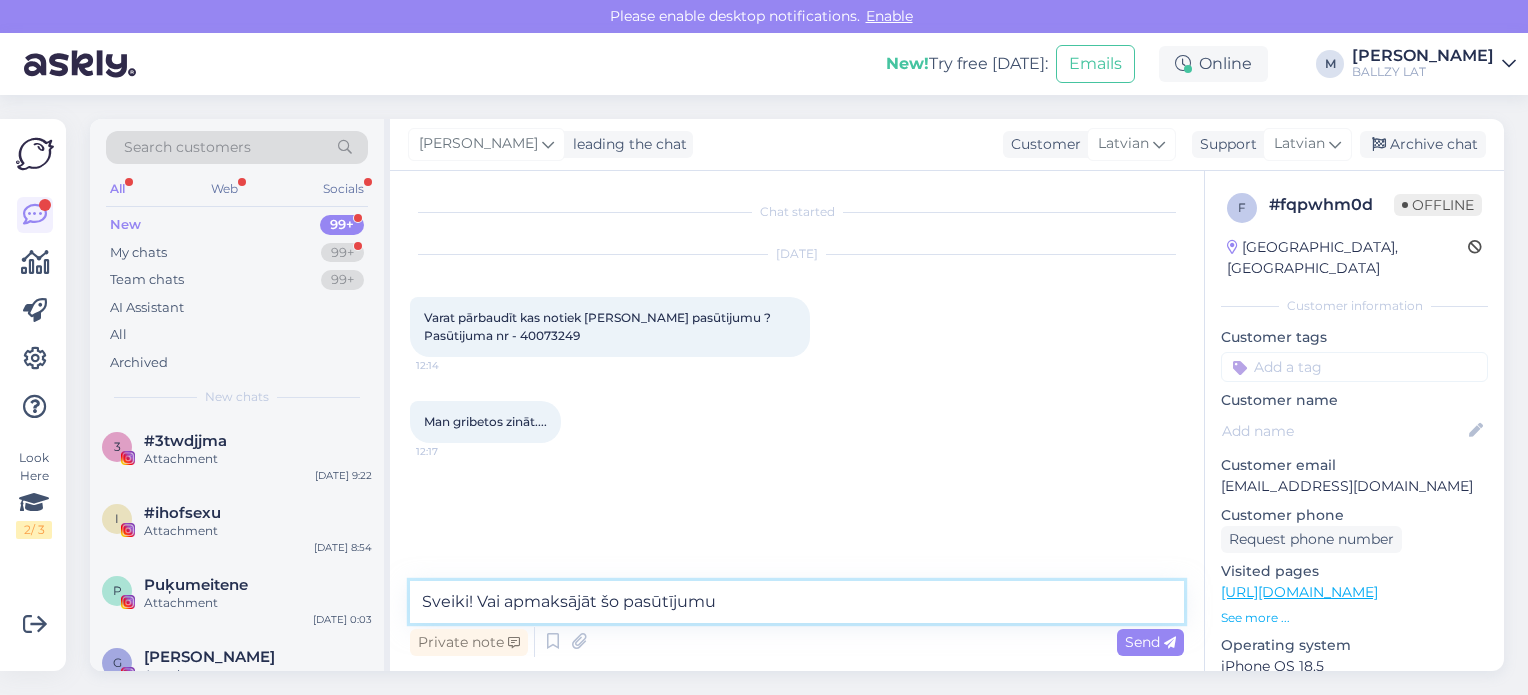 type on "Sveiki! Vai apmaksājāt šo pasūtījumu?" 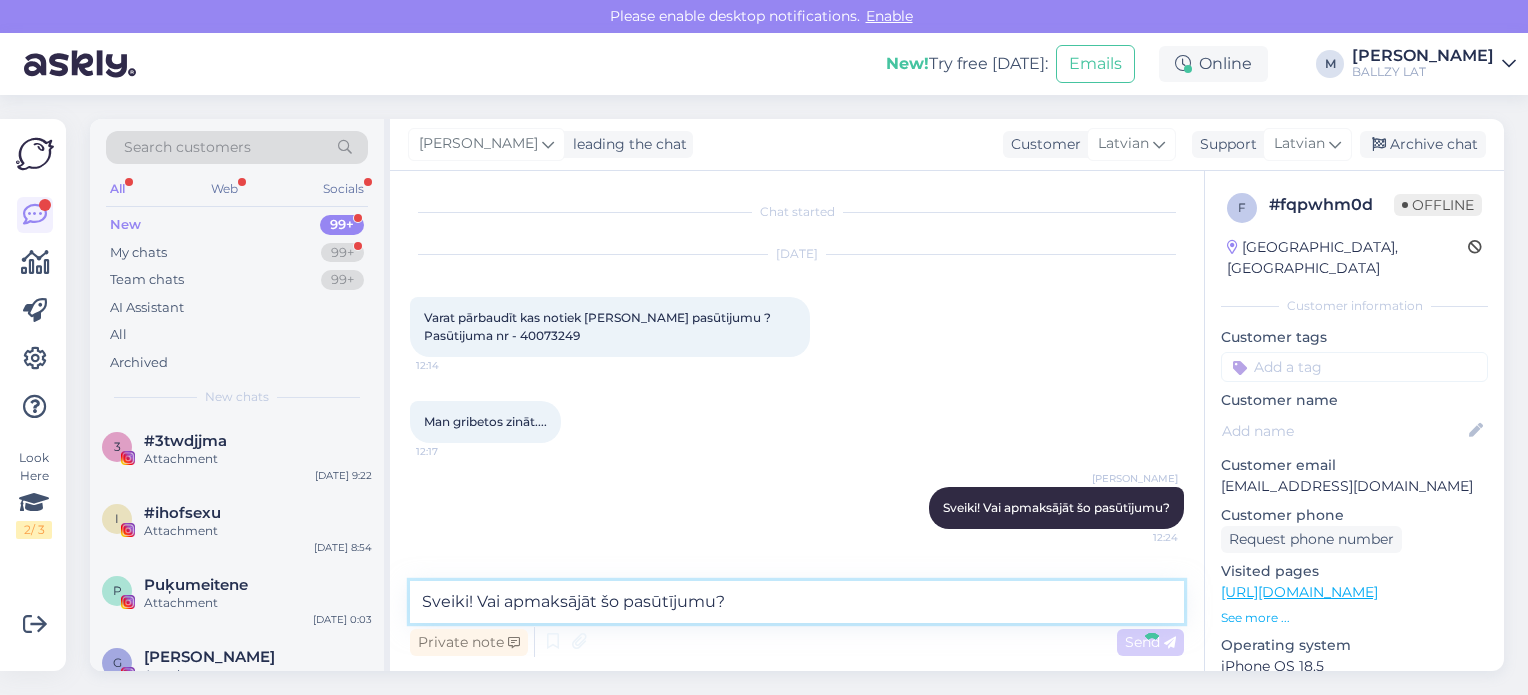 type 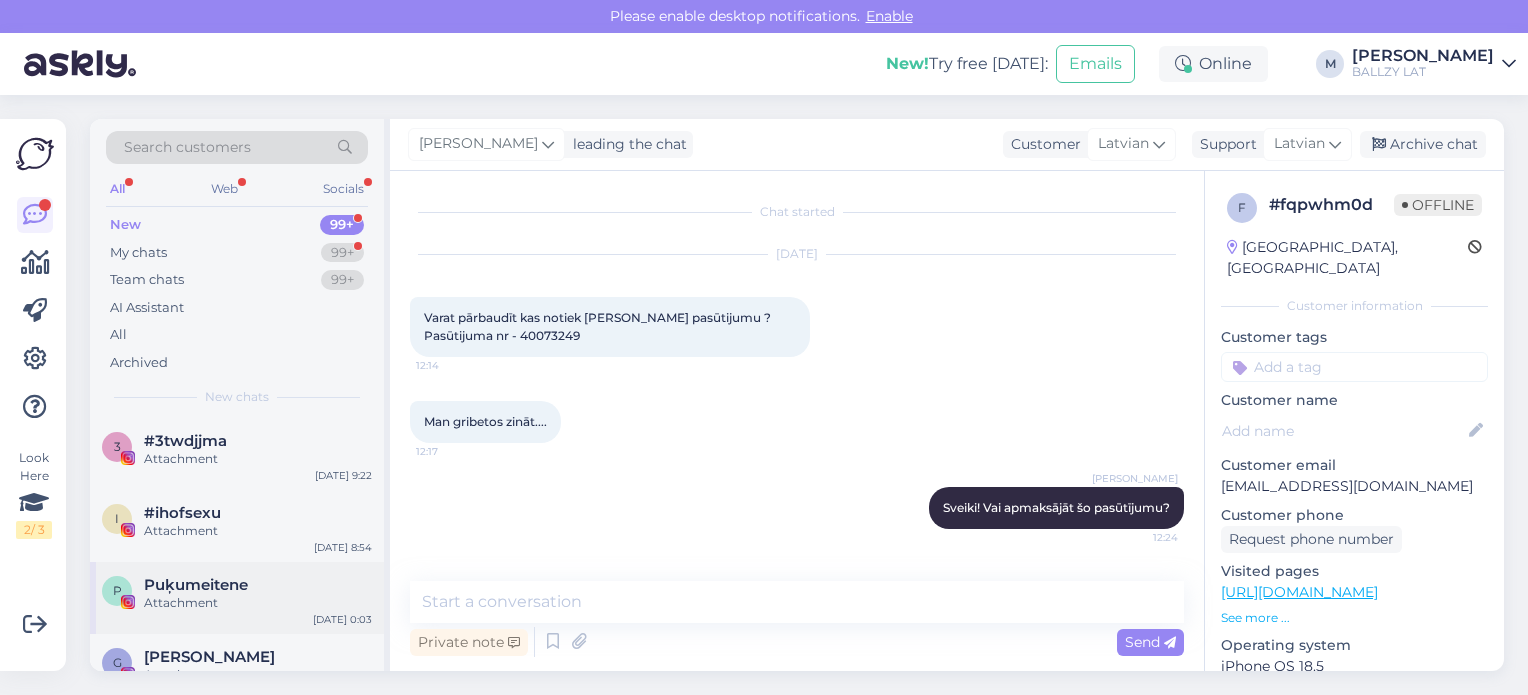 click on "P Puķumeitene Attachment Jul 28 0:03" at bounding box center [237, 598] 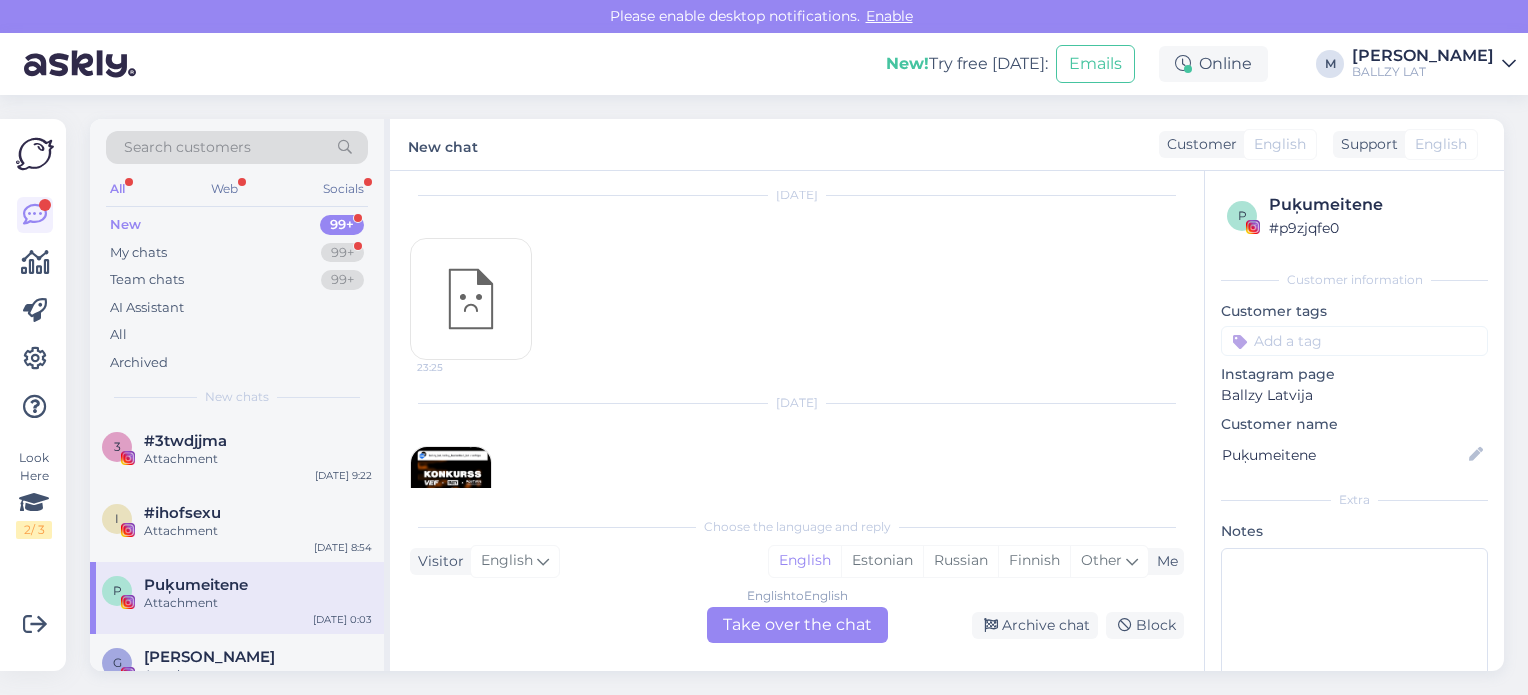 scroll, scrollTop: 395, scrollLeft: 0, axis: vertical 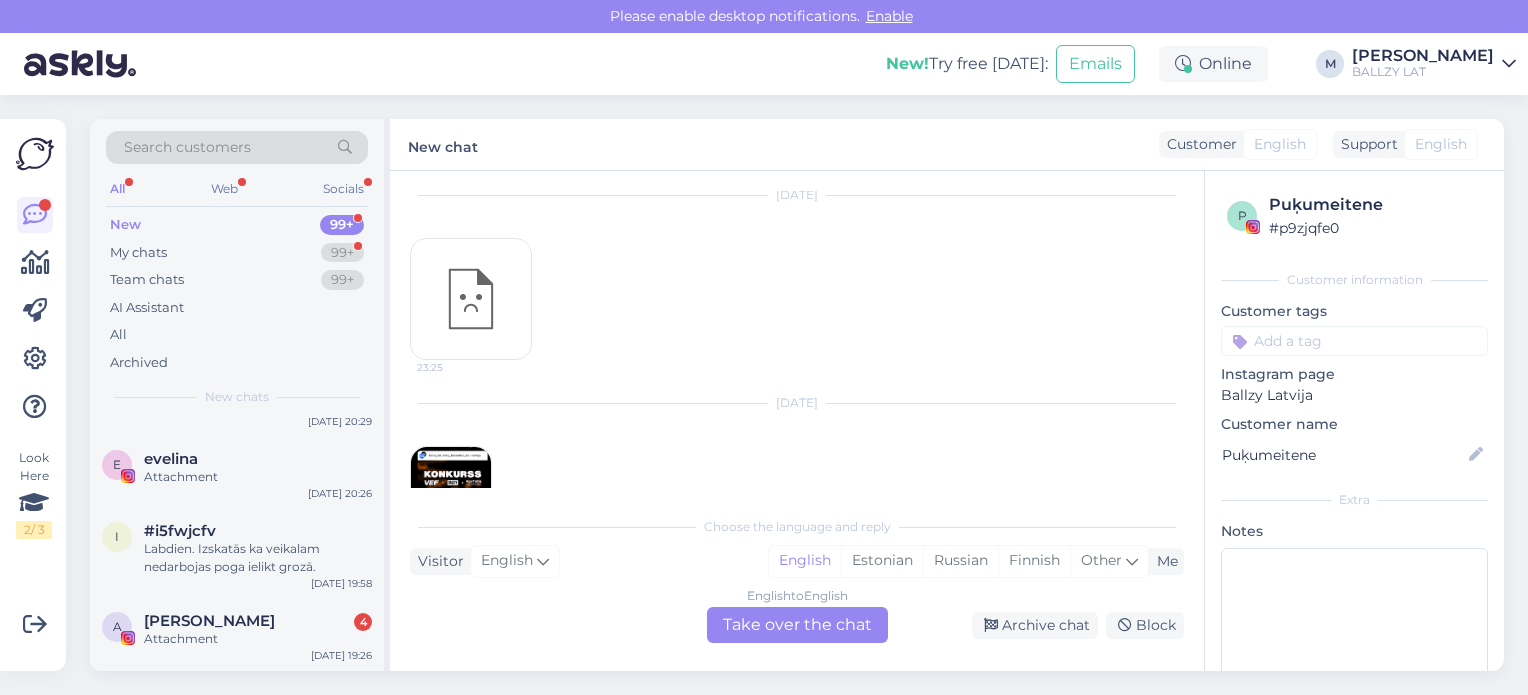 click on "[PERSON_NAME]" at bounding box center (209, 621) 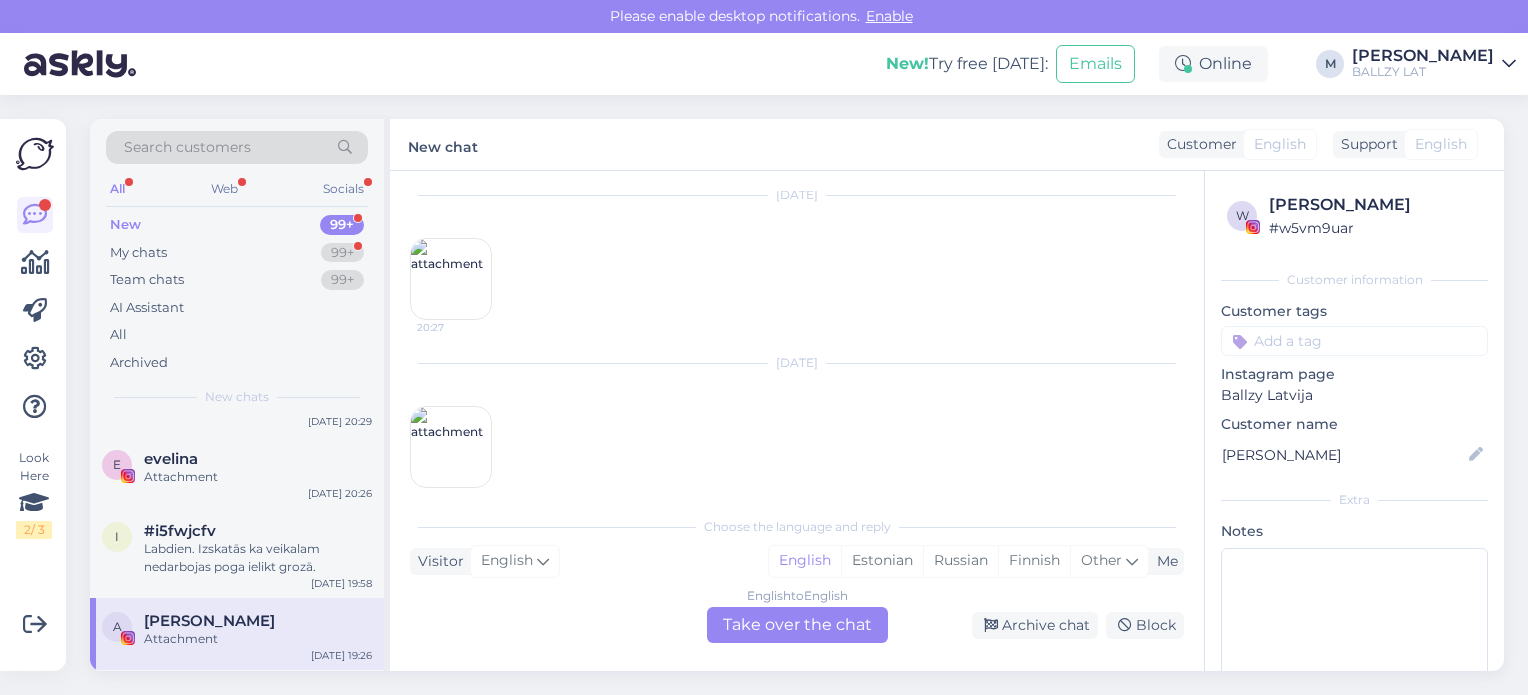 scroll, scrollTop: 415, scrollLeft: 0, axis: vertical 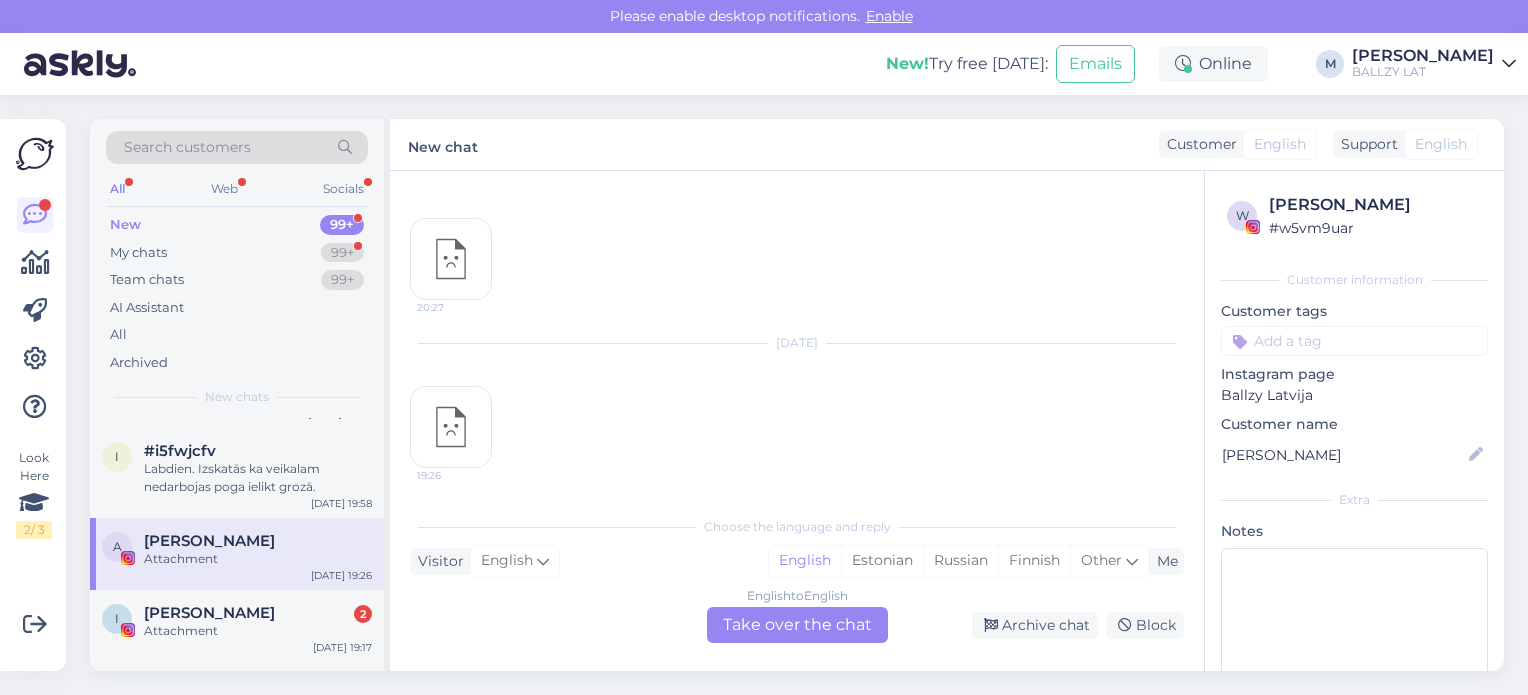 click on "Ineta Mika 2" at bounding box center [258, 613] 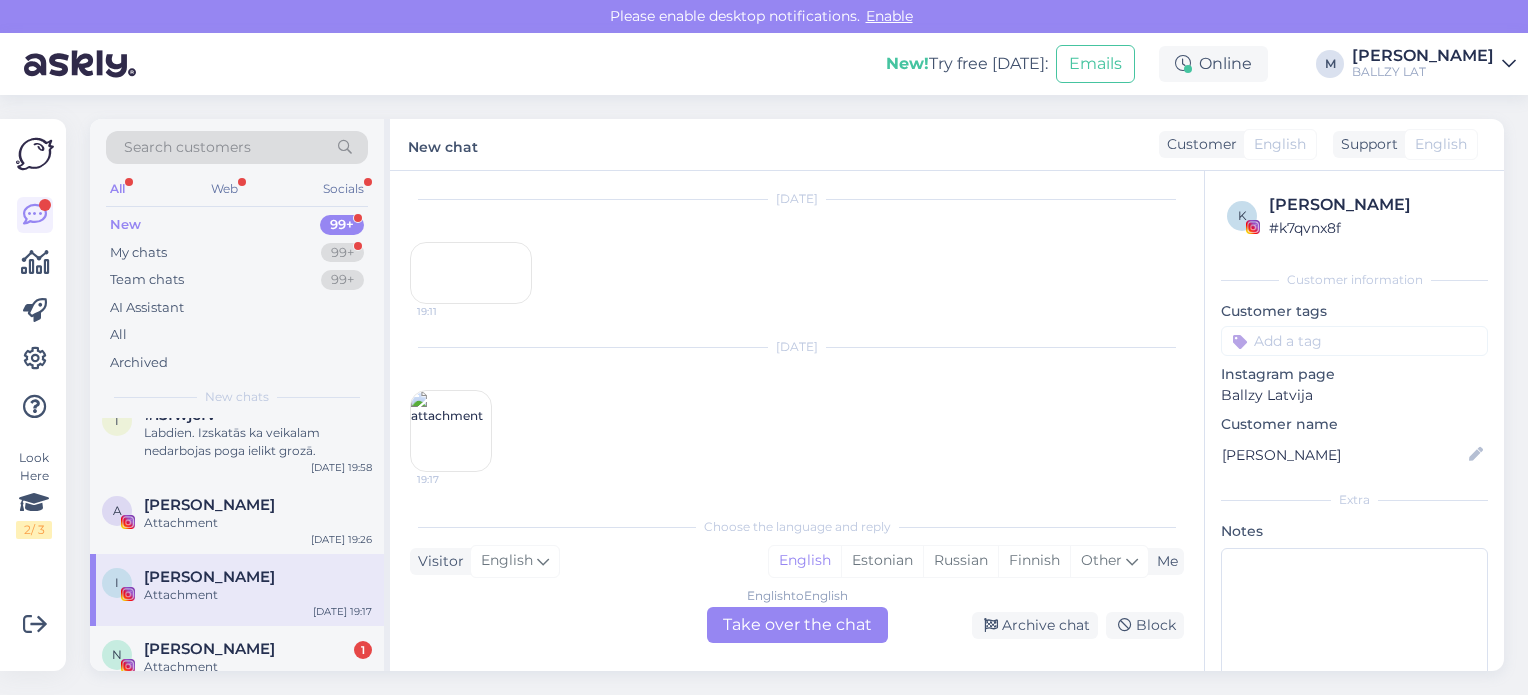 scroll, scrollTop: 1920, scrollLeft: 0, axis: vertical 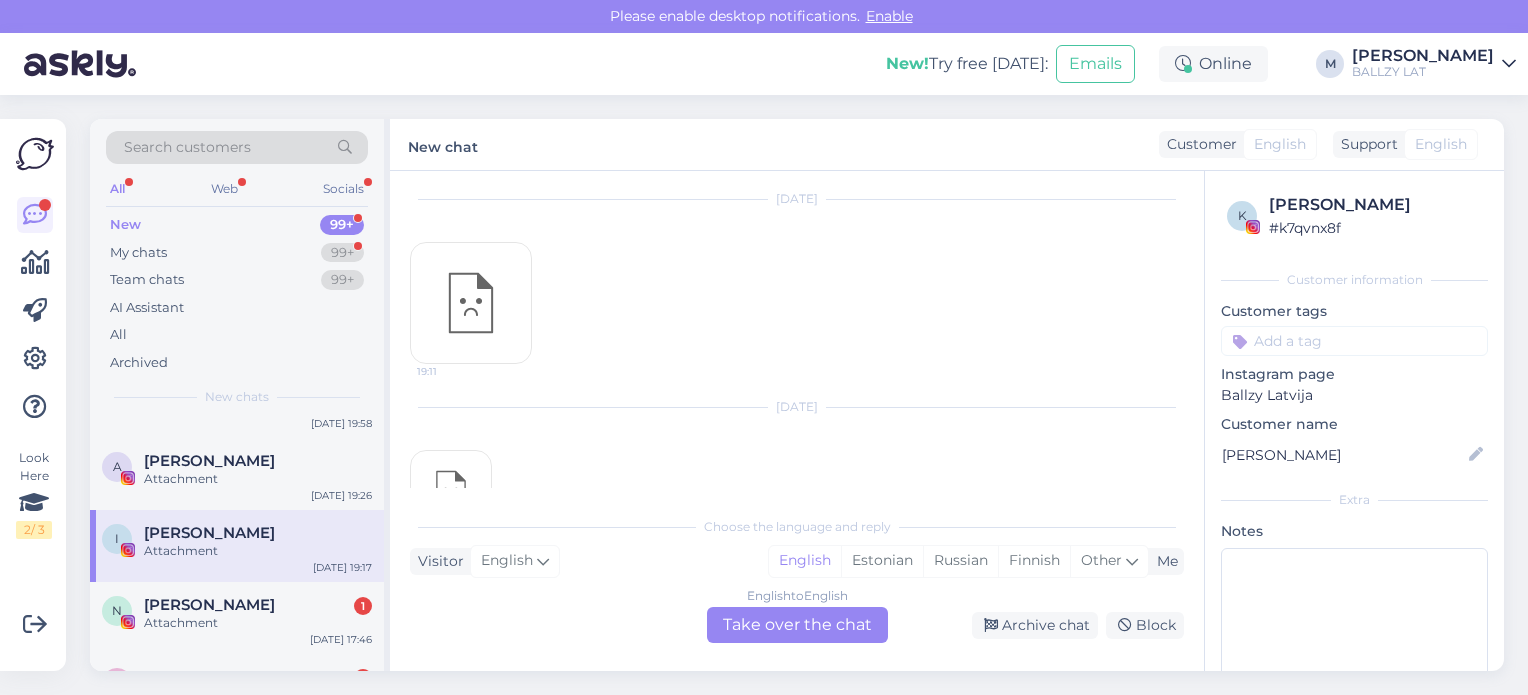 click on "Attachment" at bounding box center (258, 623) 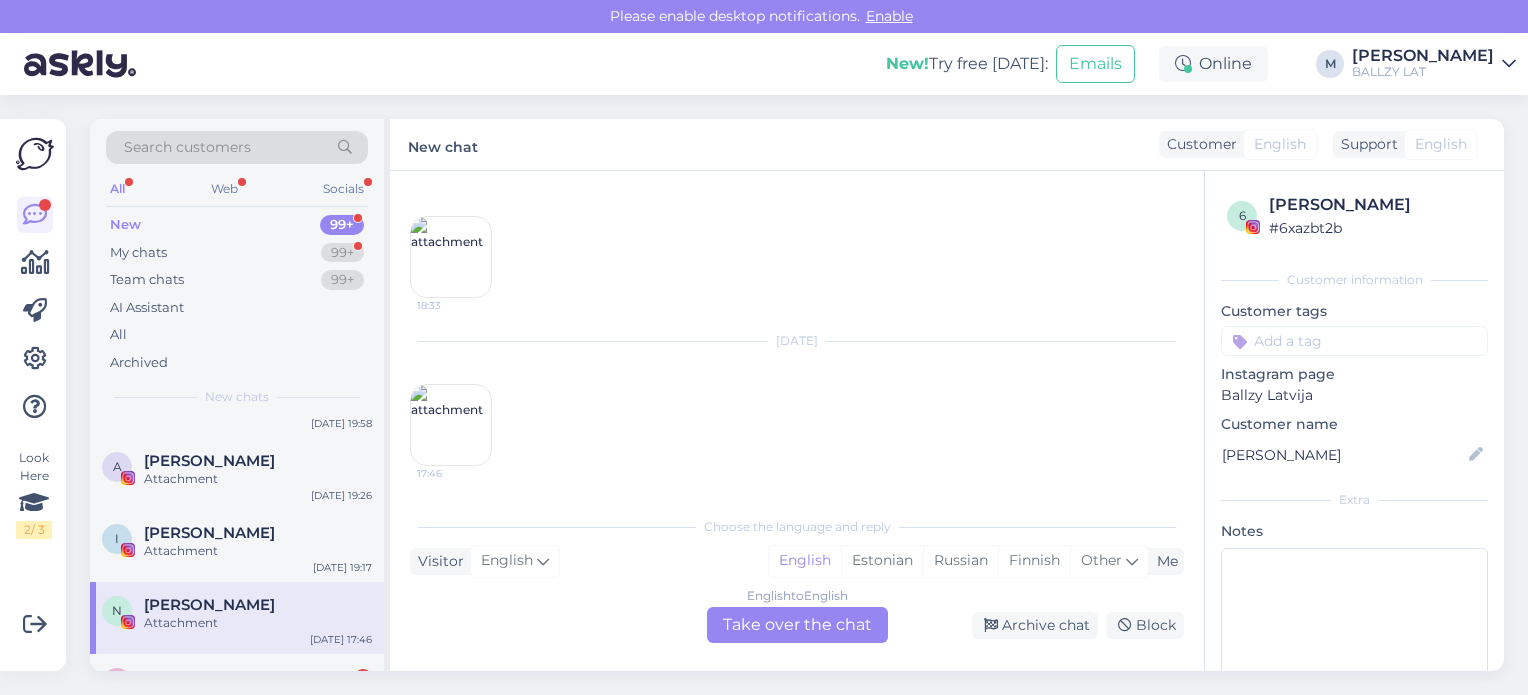 scroll, scrollTop: 415, scrollLeft: 0, axis: vertical 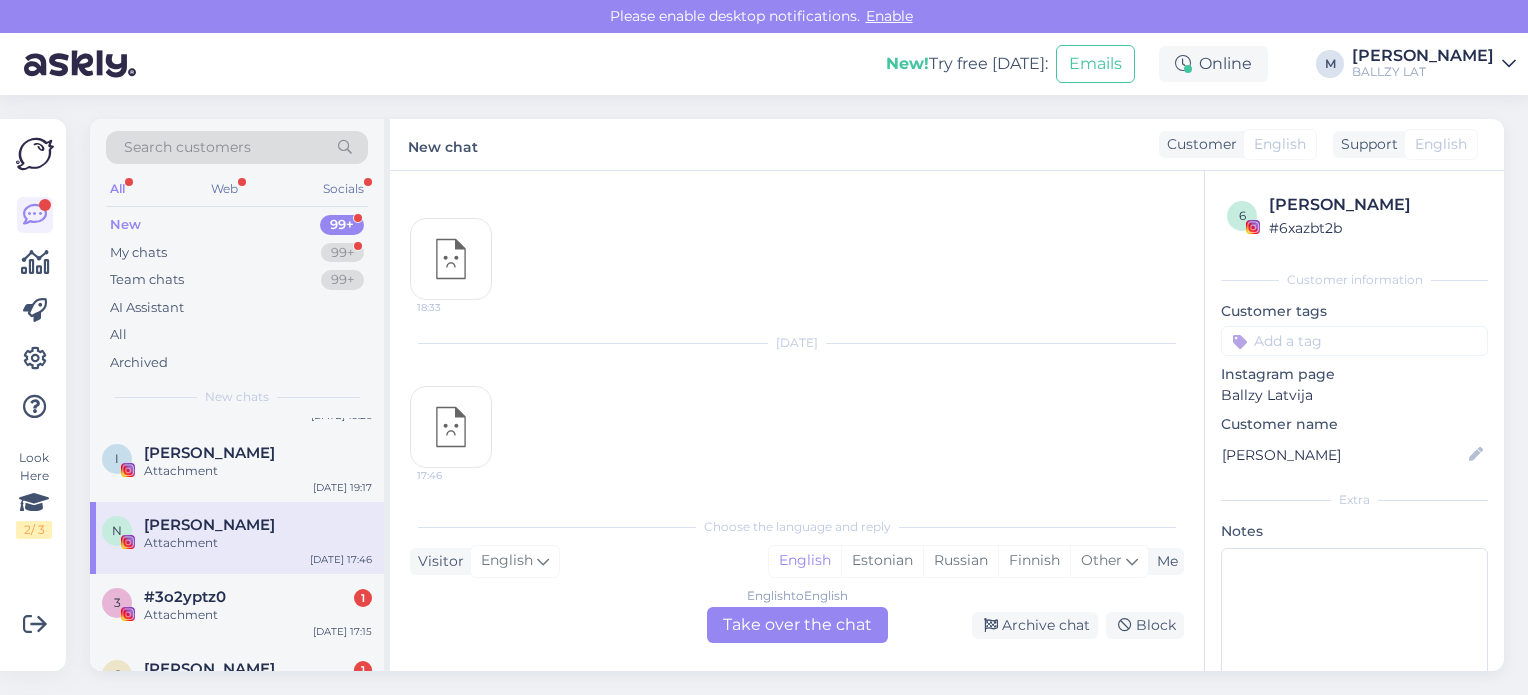 click on "Attachment" at bounding box center (258, 615) 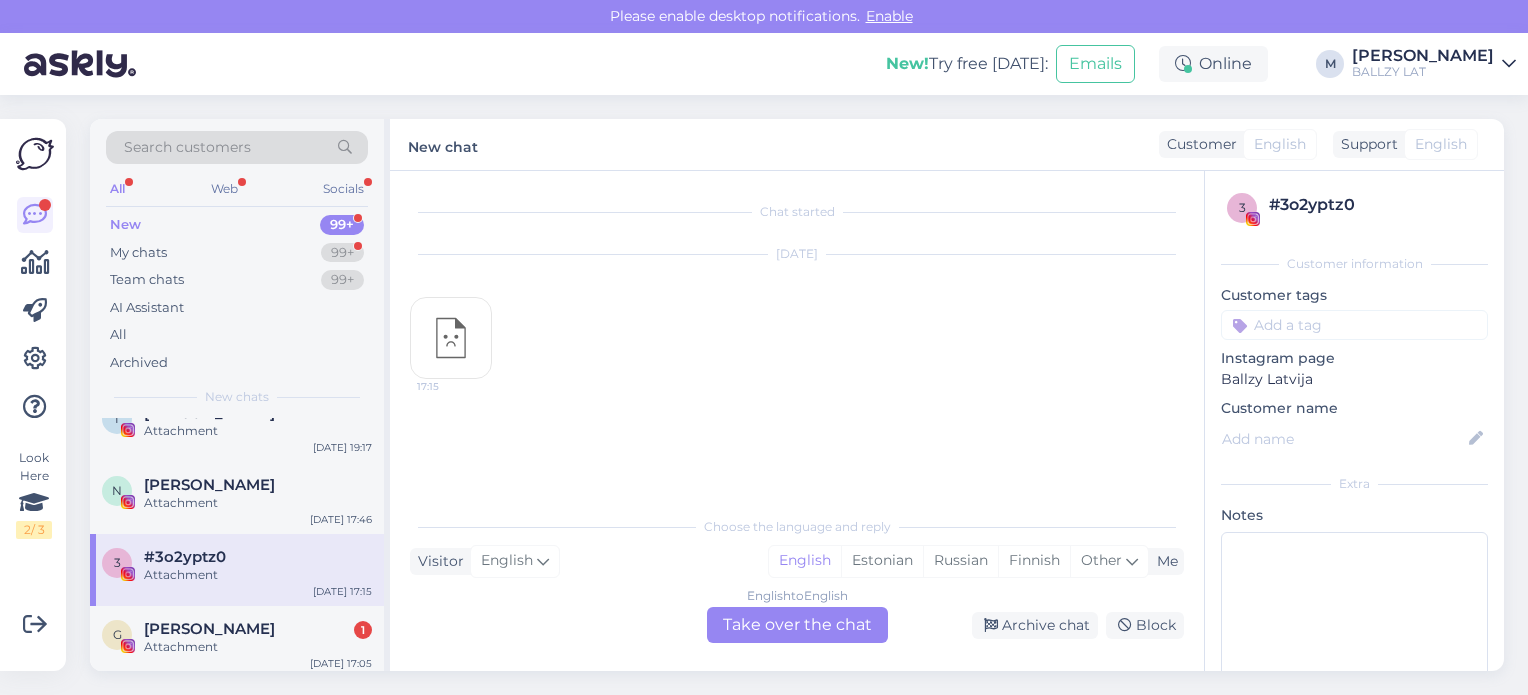 scroll, scrollTop: 2120, scrollLeft: 0, axis: vertical 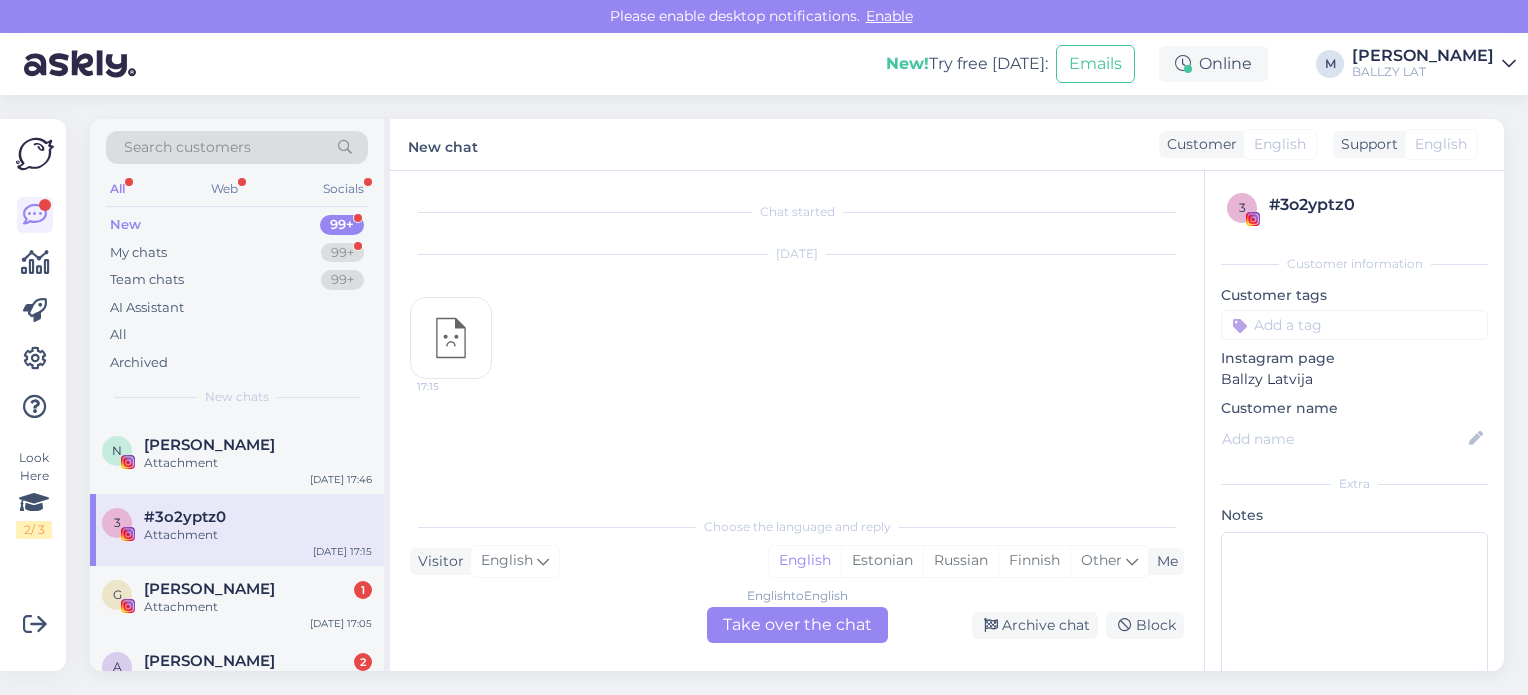 click on "Attachment" at bounding box center (258, 607) 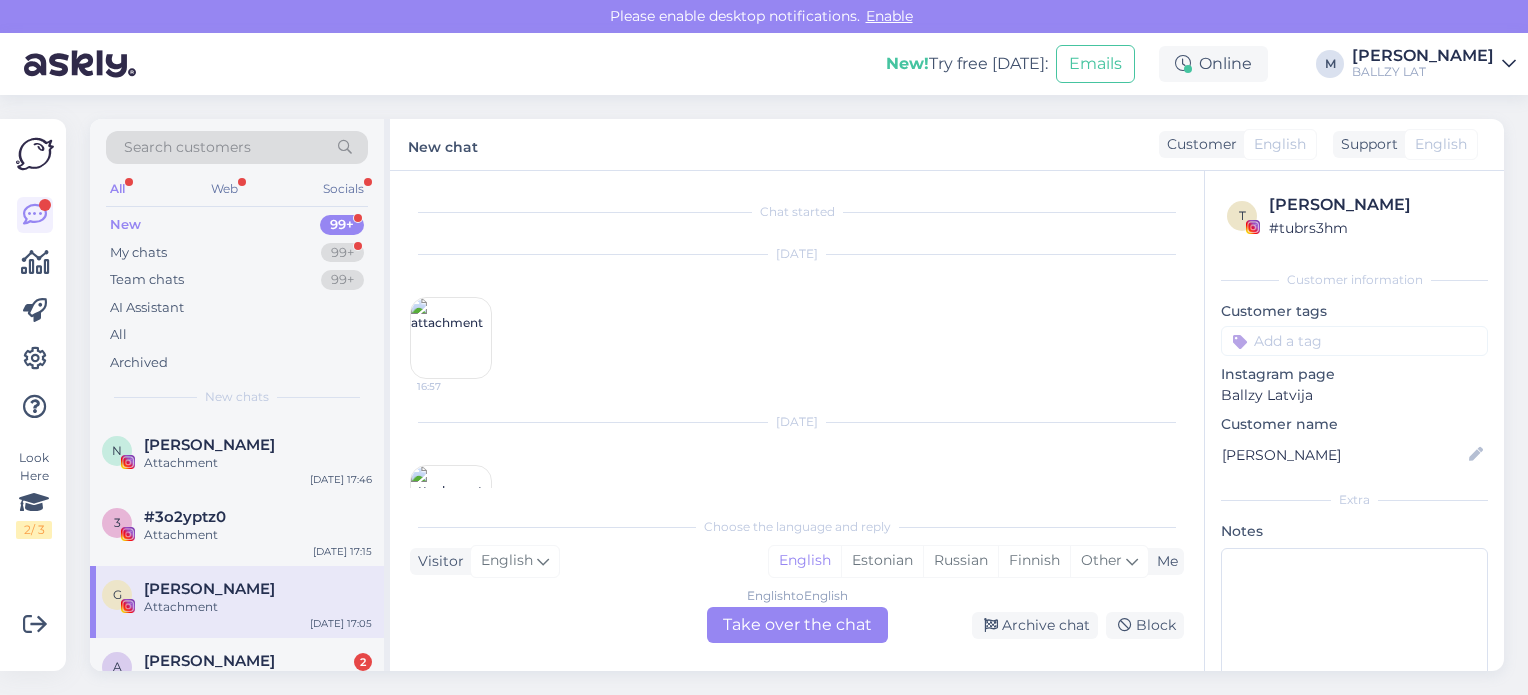 scroll, scrollTop: 80, scrollLeft: 0, axis: vertical 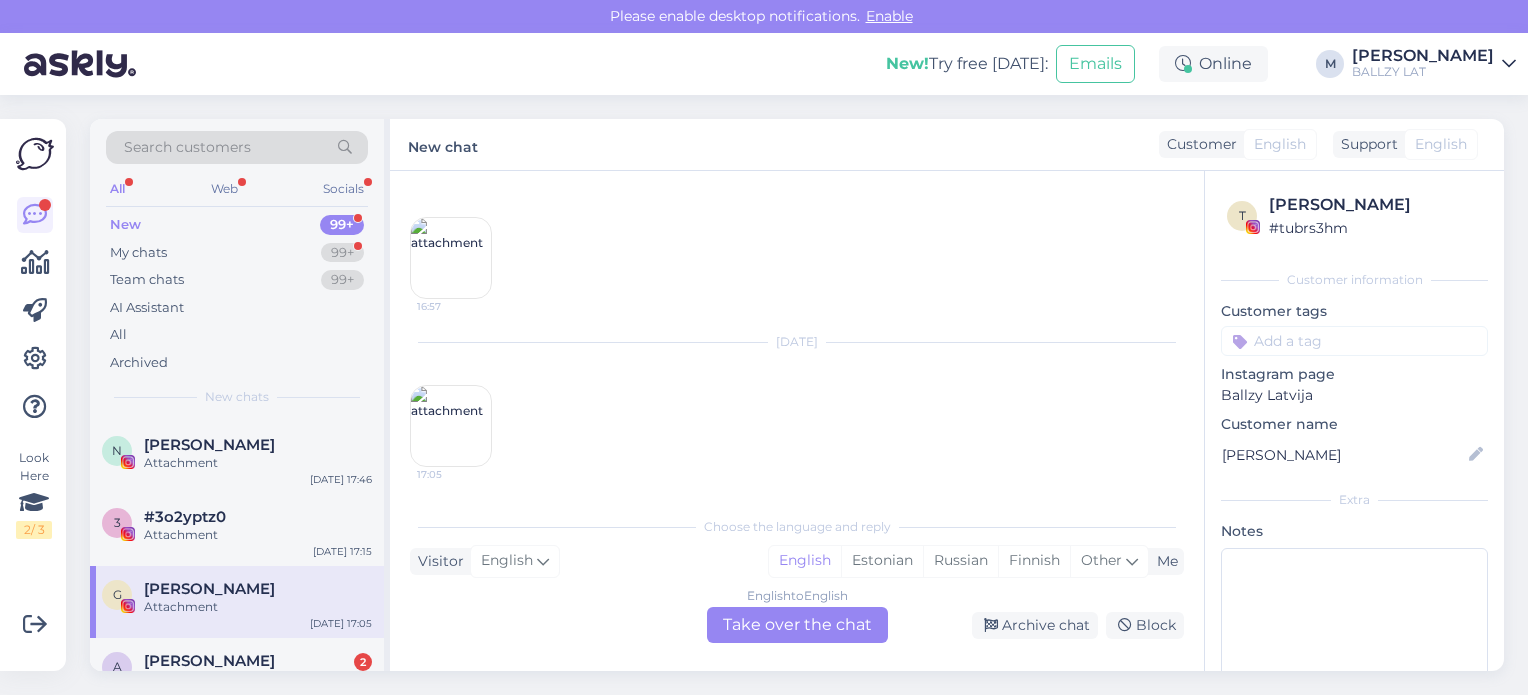 click on "Attachment" at bounding box center (258, 607) 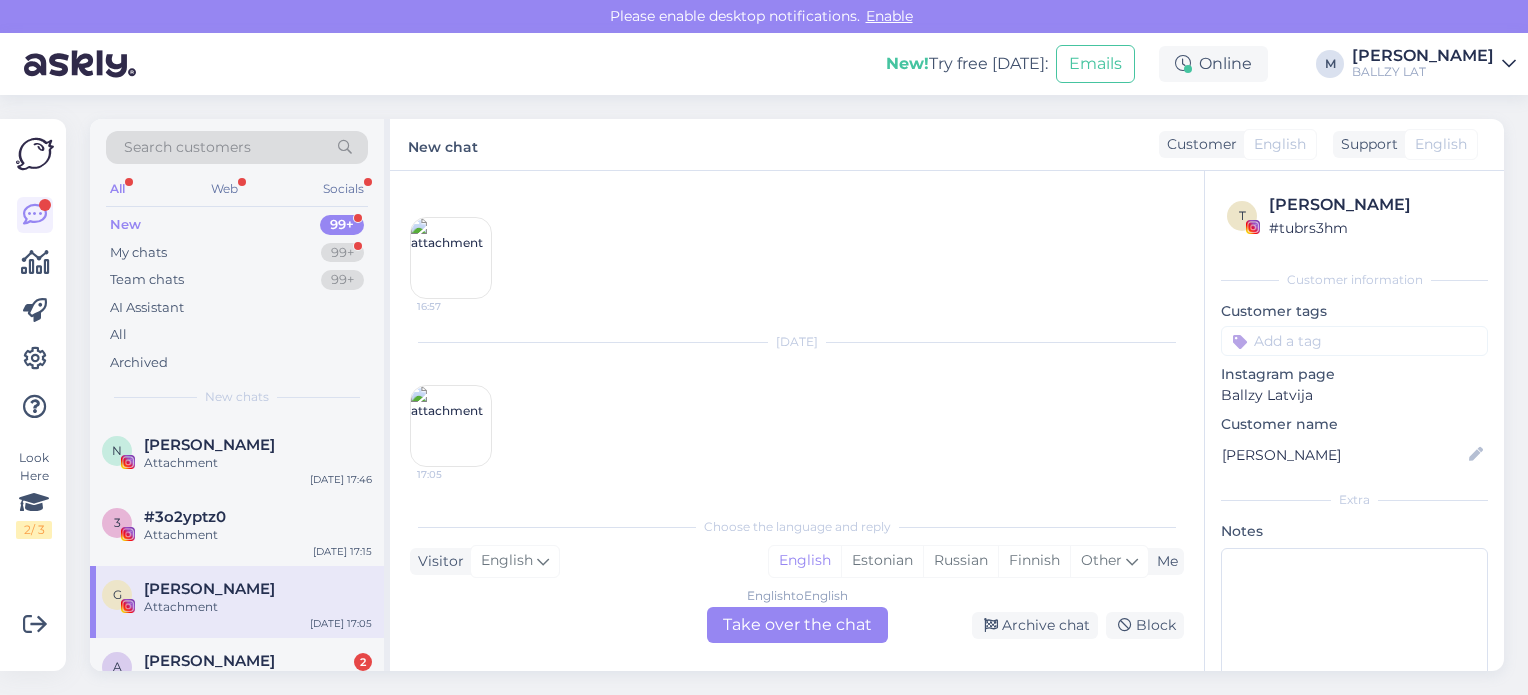 scroll, scrollTop: 0, scrollLeft: 0, axis: both 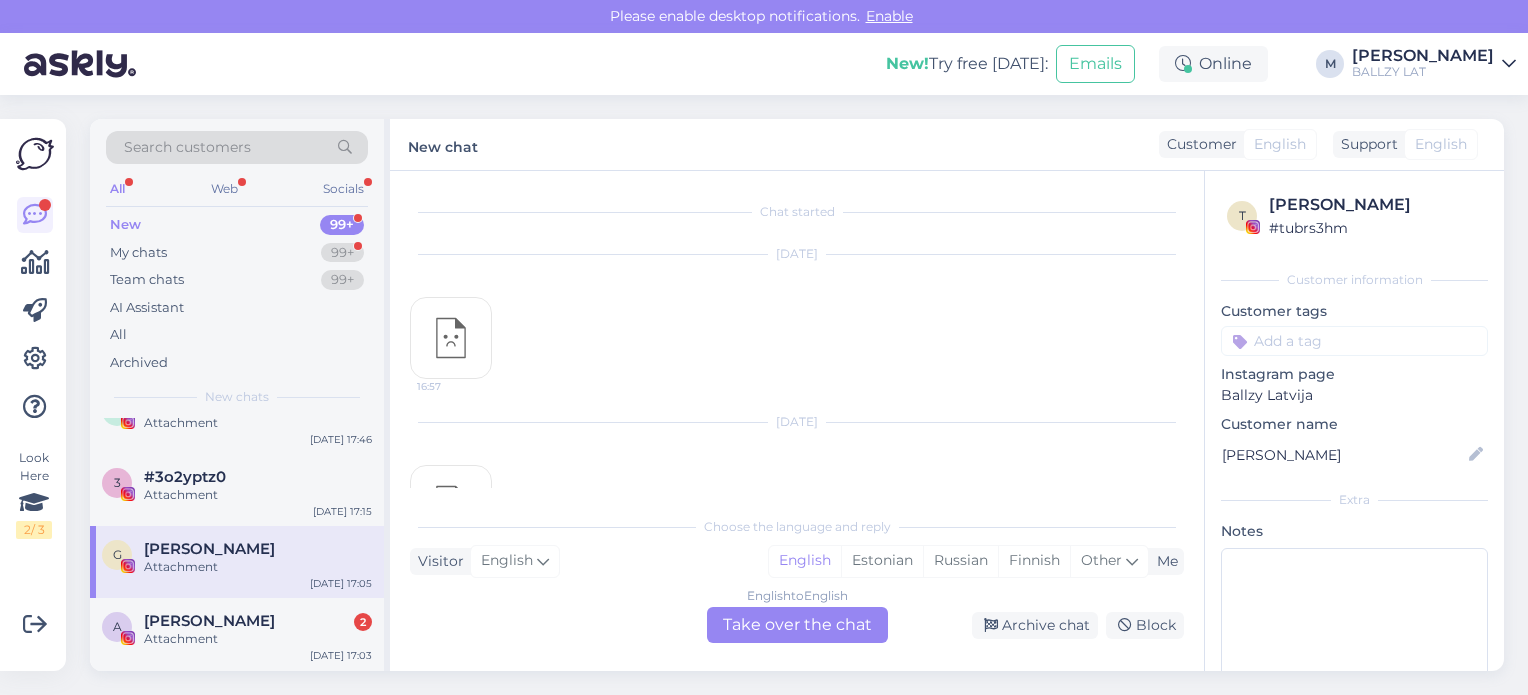 click on "[PERSON_NAME]" at bounding box center [209, 621] 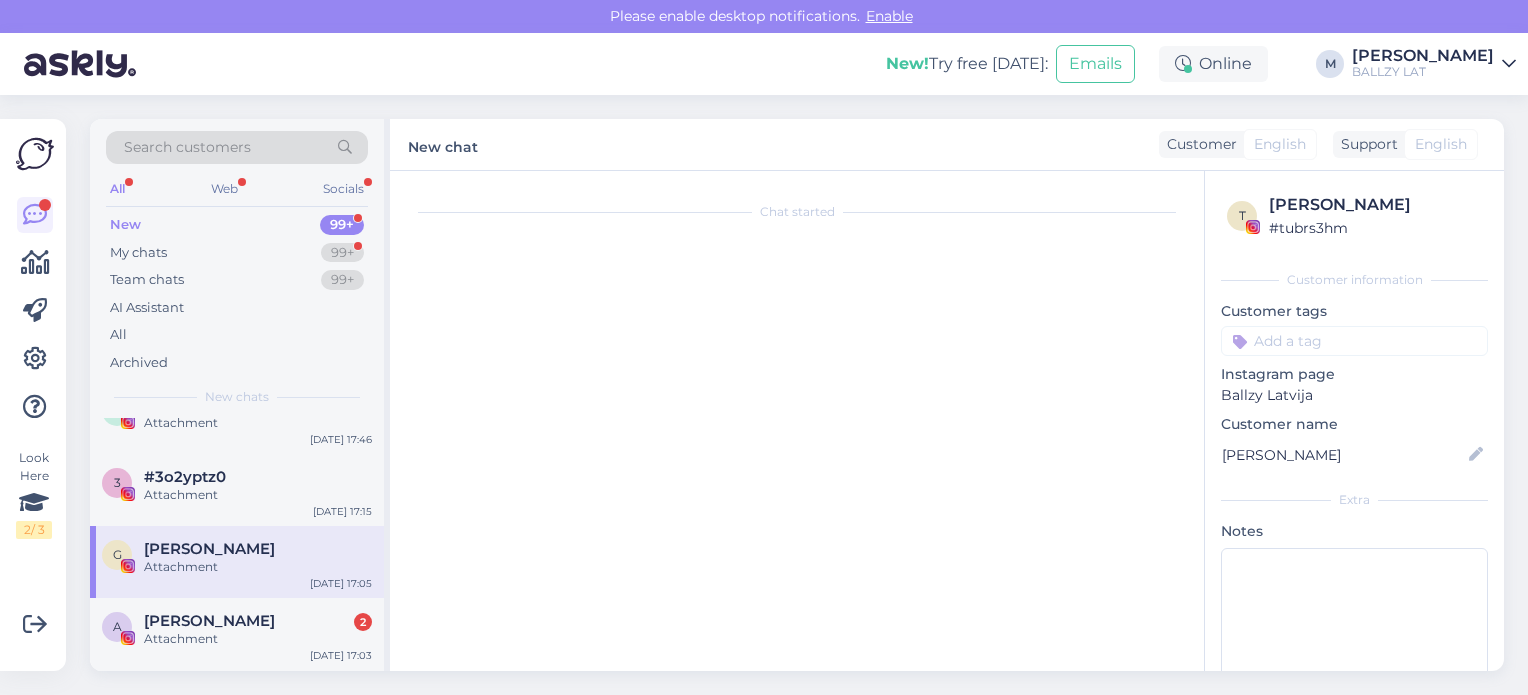 scroll, scrollTop: 80, scrollLeft: 0, axis: vertical 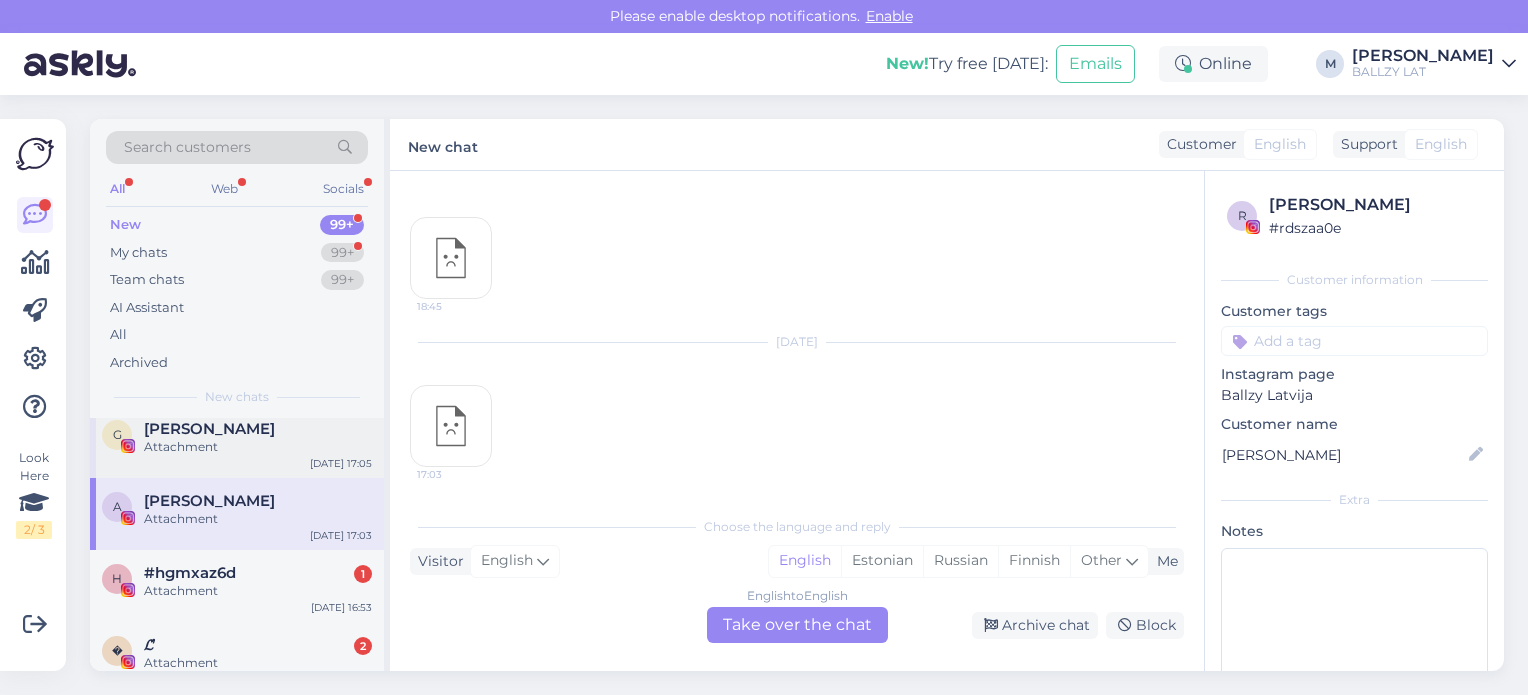 click on "h #hgmxaz6d 1 Attachment Jul 25 16:53" at bounding box center (237, 586) 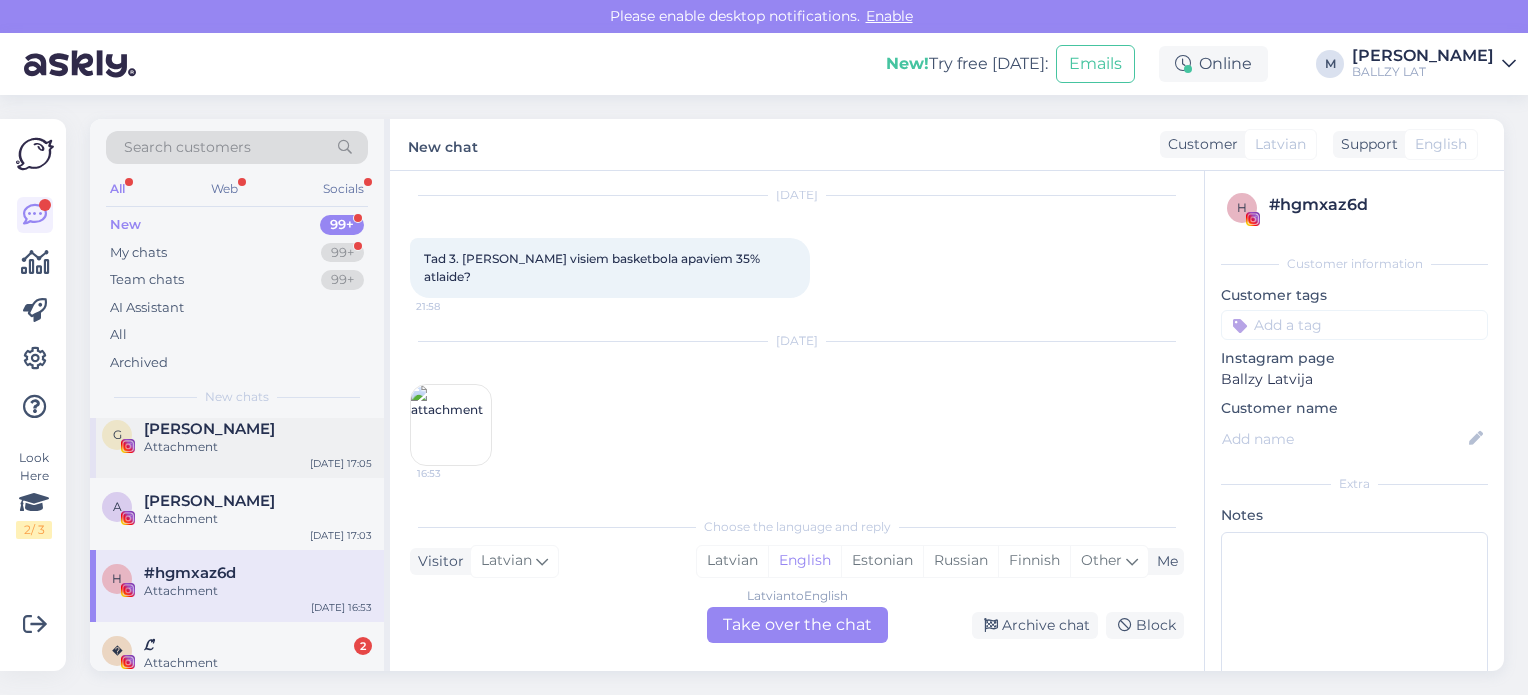 scroll, scrollTop: 40, scrollLeft: 0, axis: vertical 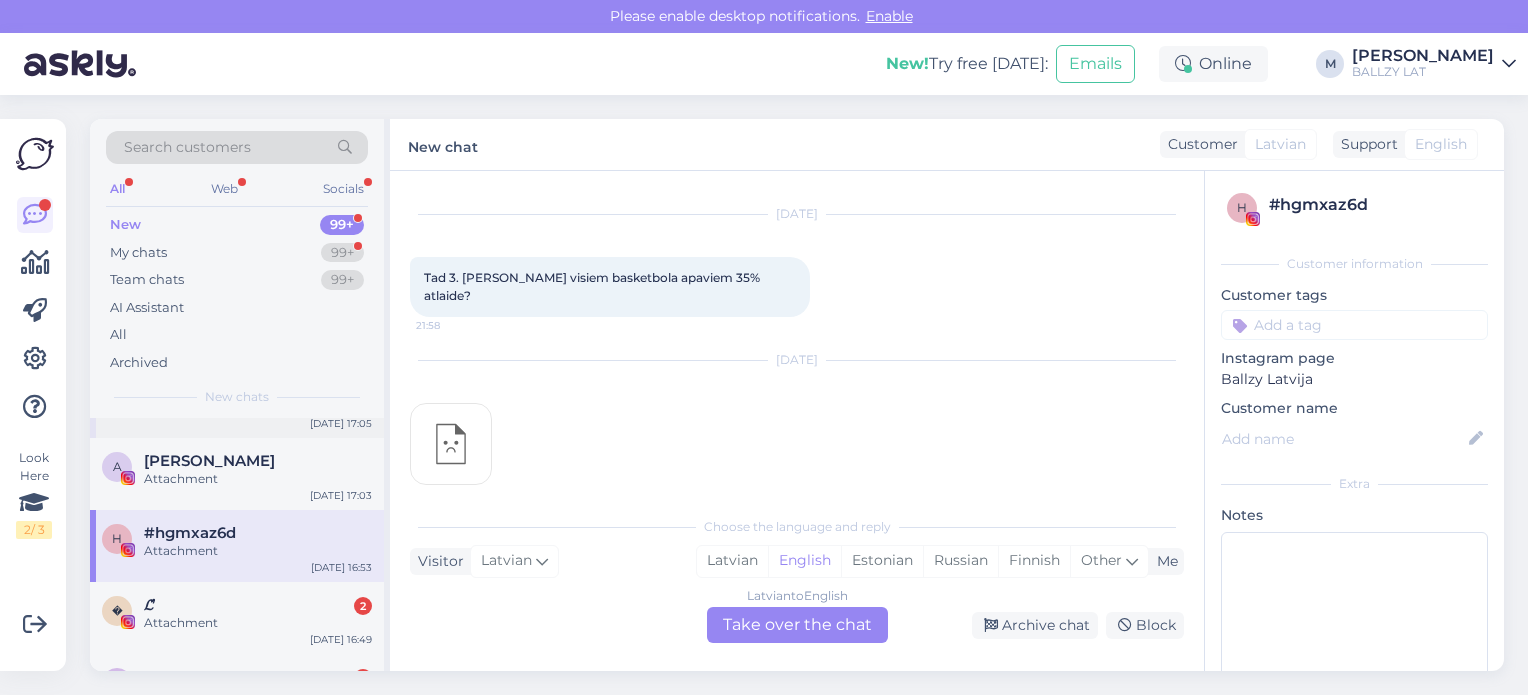 click on "Attachment" at bounding box center [258, 623] 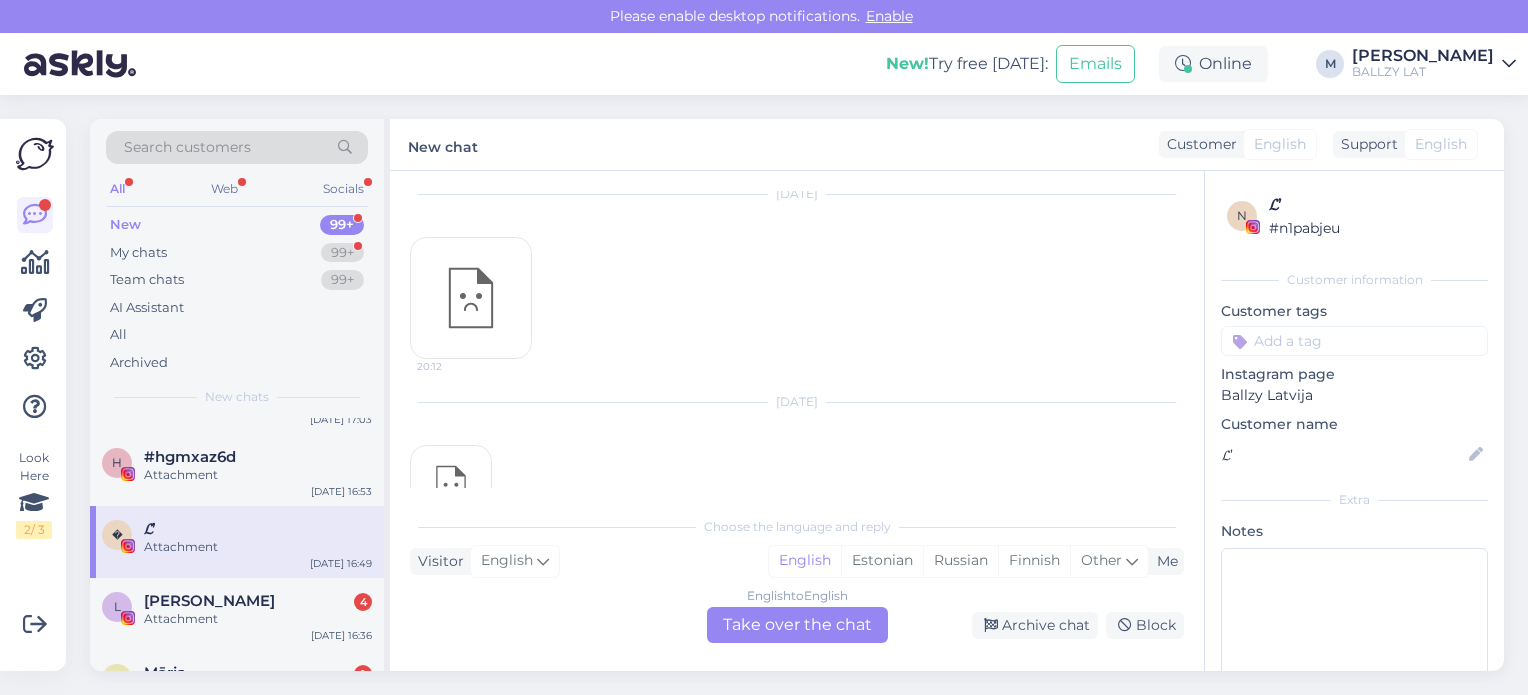 scroll, scrollTop: 2400, scrollLeft: 0, axis: vertical 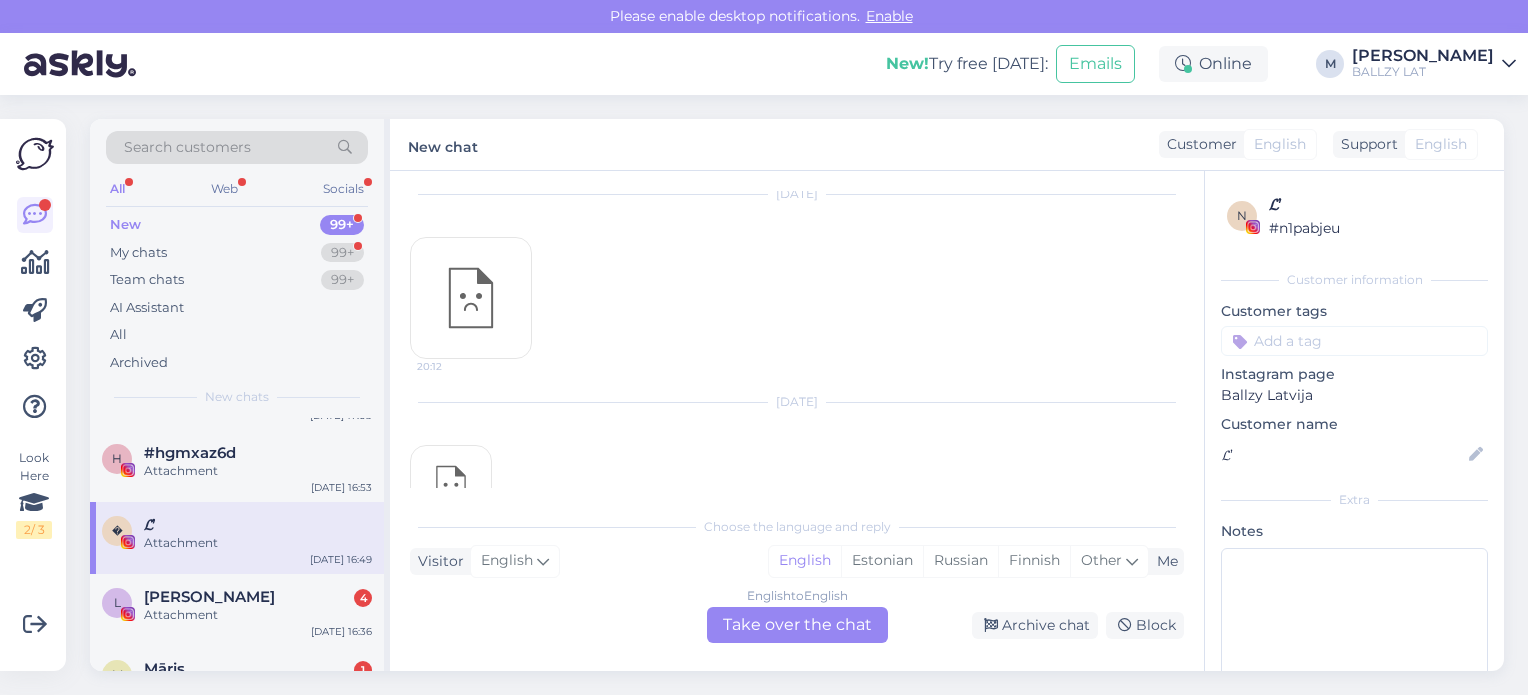 click on "Attachment" at bounding box center (258, 615) 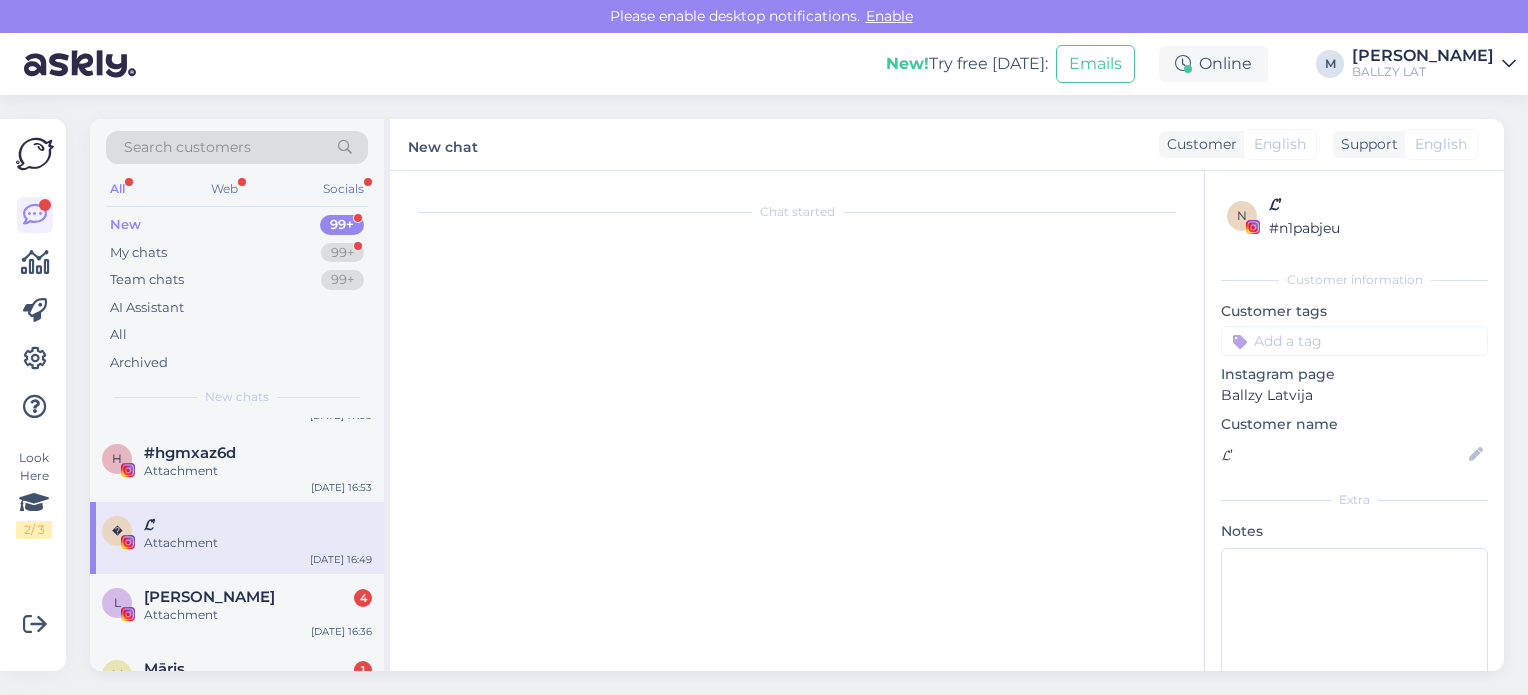 scroll, scrollTop: 856, scrollLeft: 0, axis: vertical 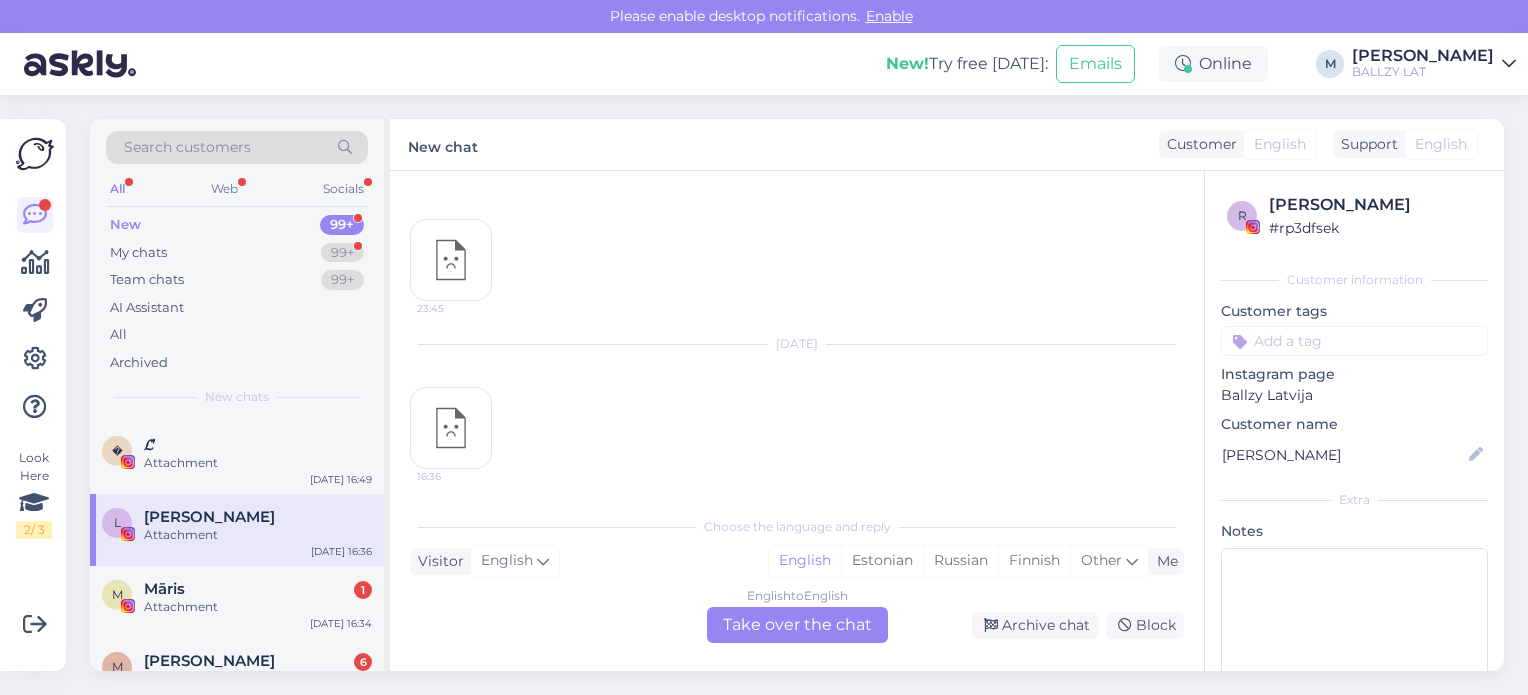 click on "Attachment" at bounding box center [258, 607] 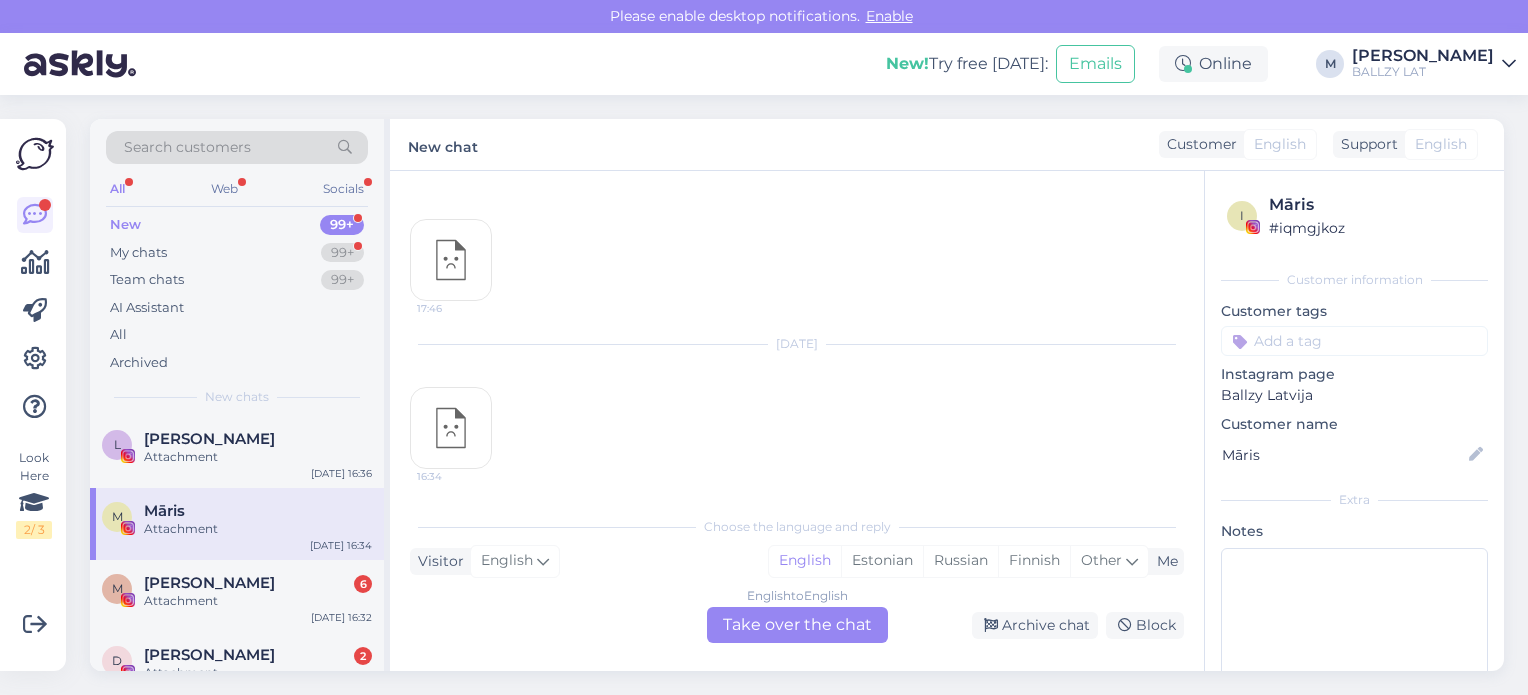 scroll, scrollTop: 2560, scrollLeft: 0, axis: vertical 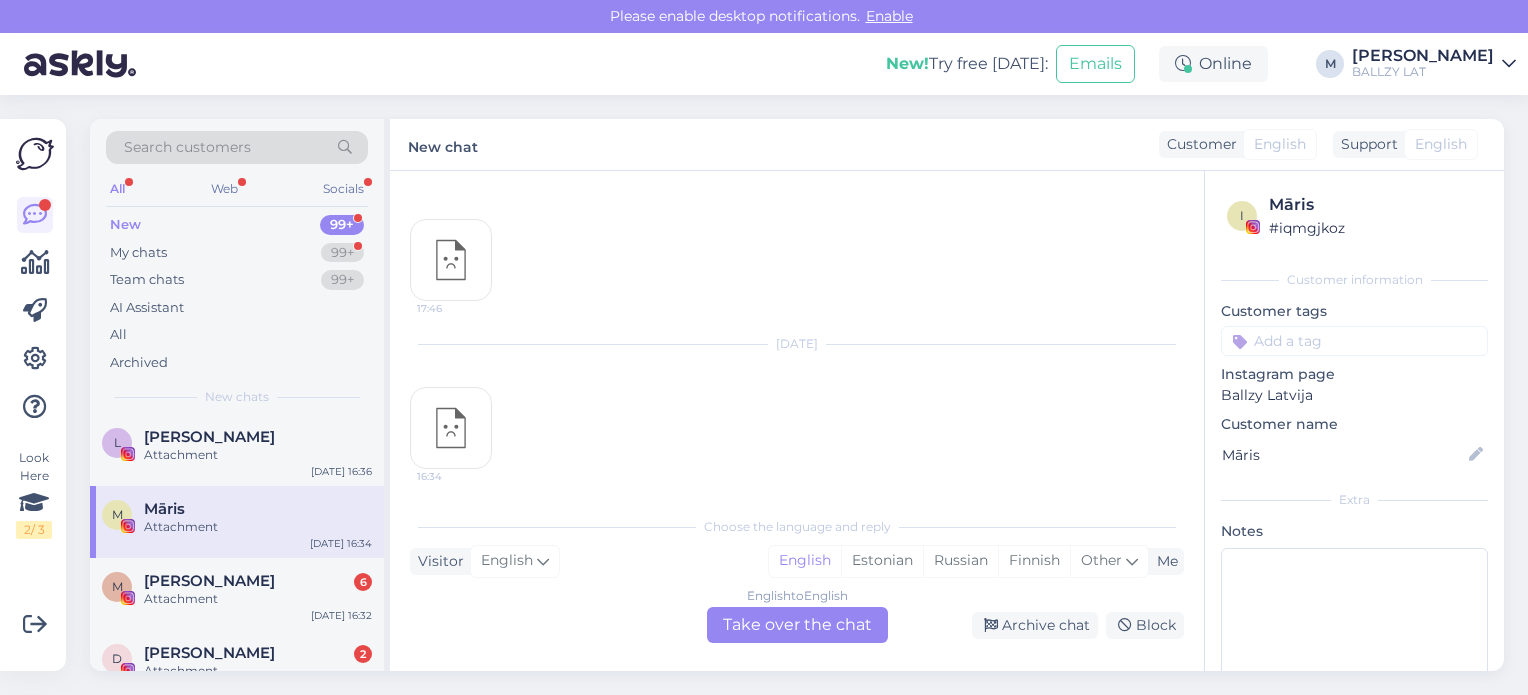 click on "M Maris Jansons 6 Attachment Jul 25 16:32" at bounding box center [237, 594] 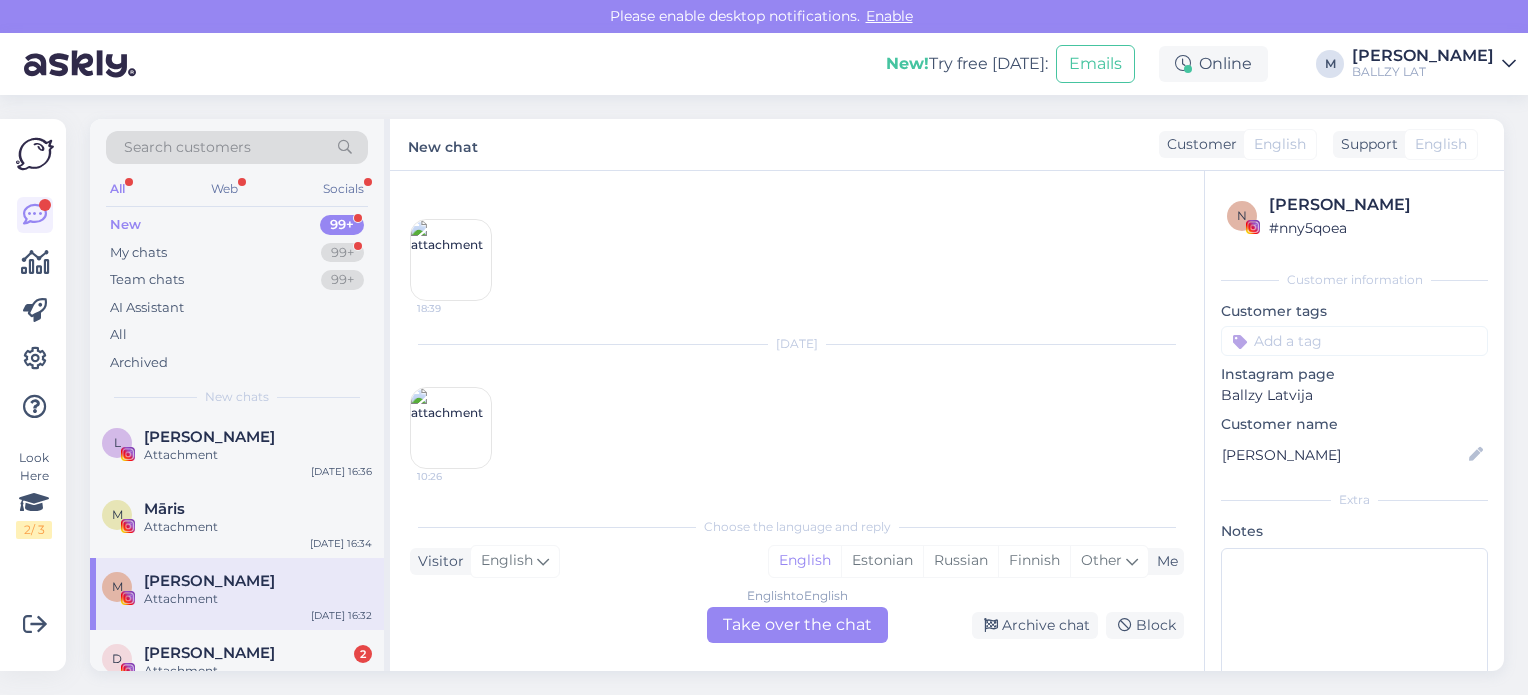 scroll, scrollTop: 1065, scrollLeft: 0, axis: vertical 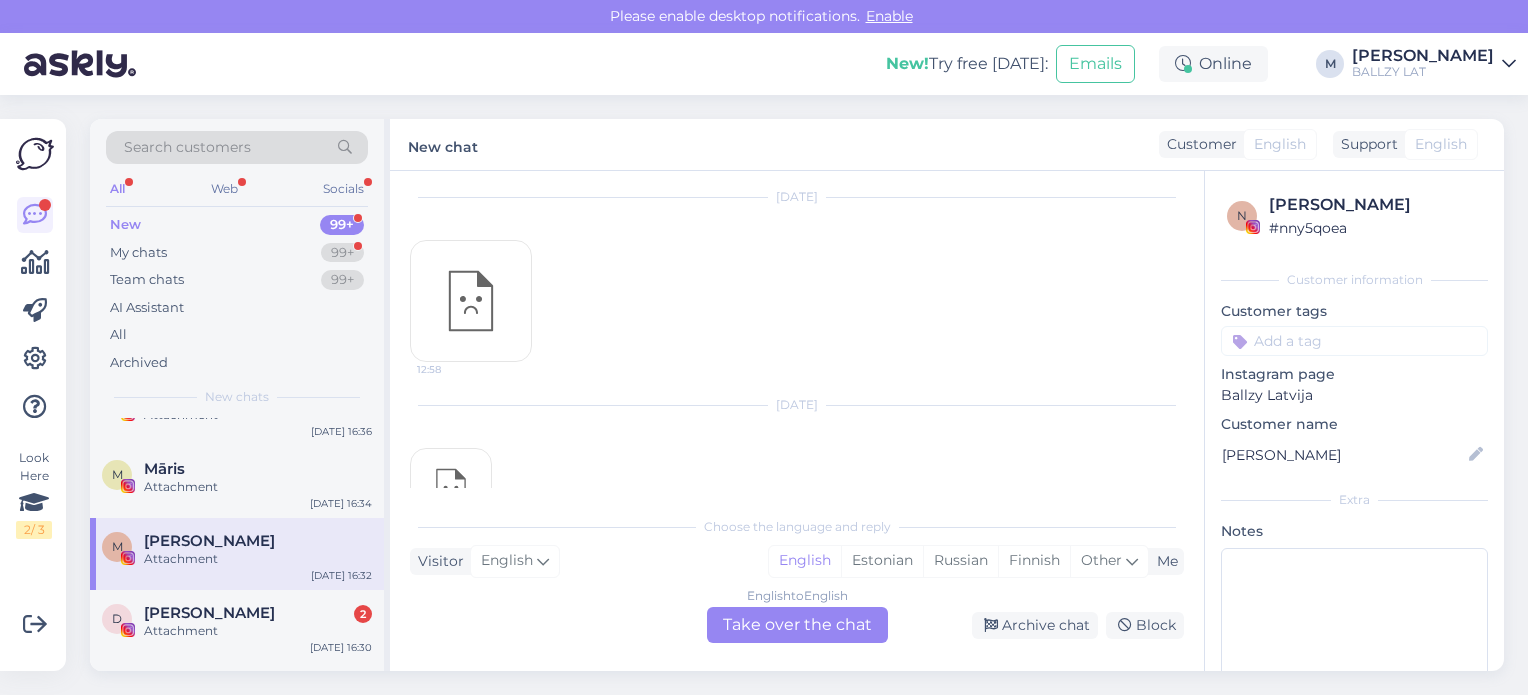 click on "Daniels 2" at bounding box center (258, 613) 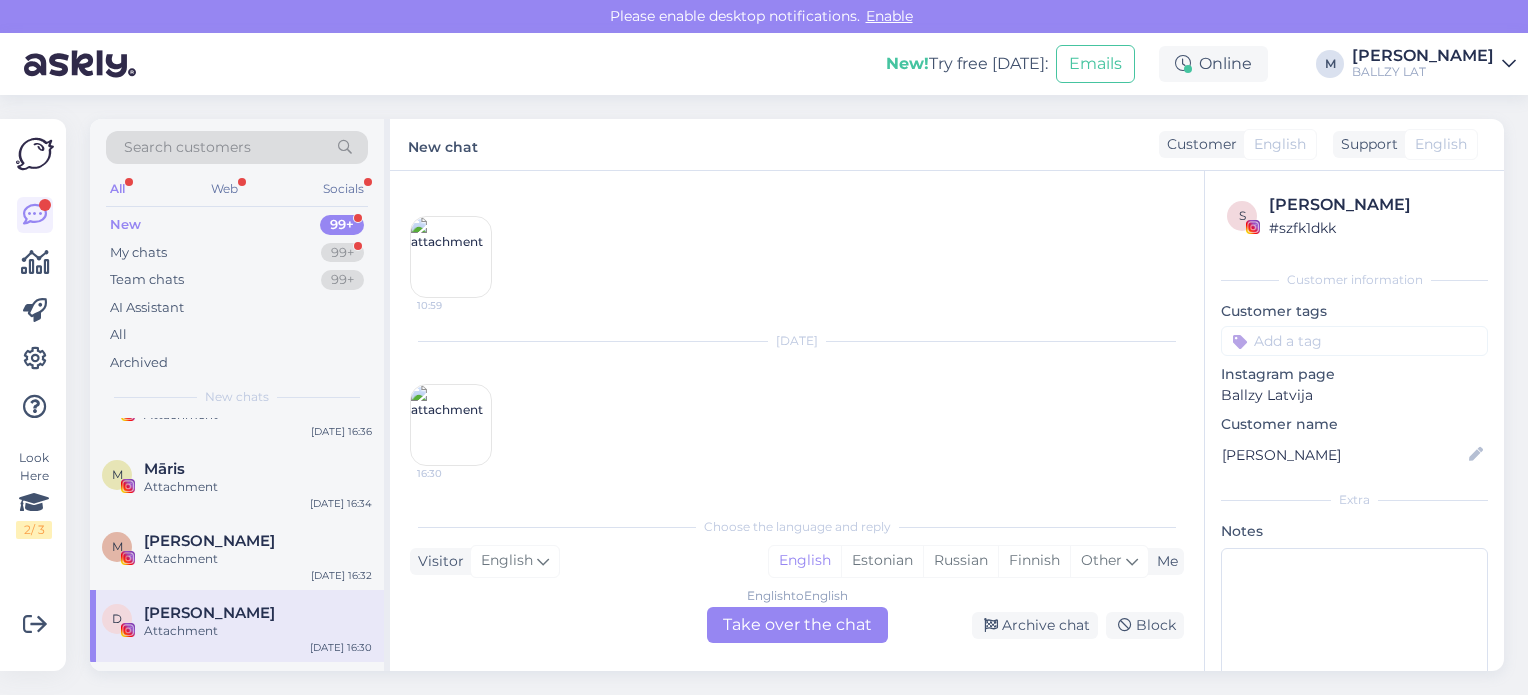 scroll, scrollTop: 80, scrollLeft: 0, axis: vertical 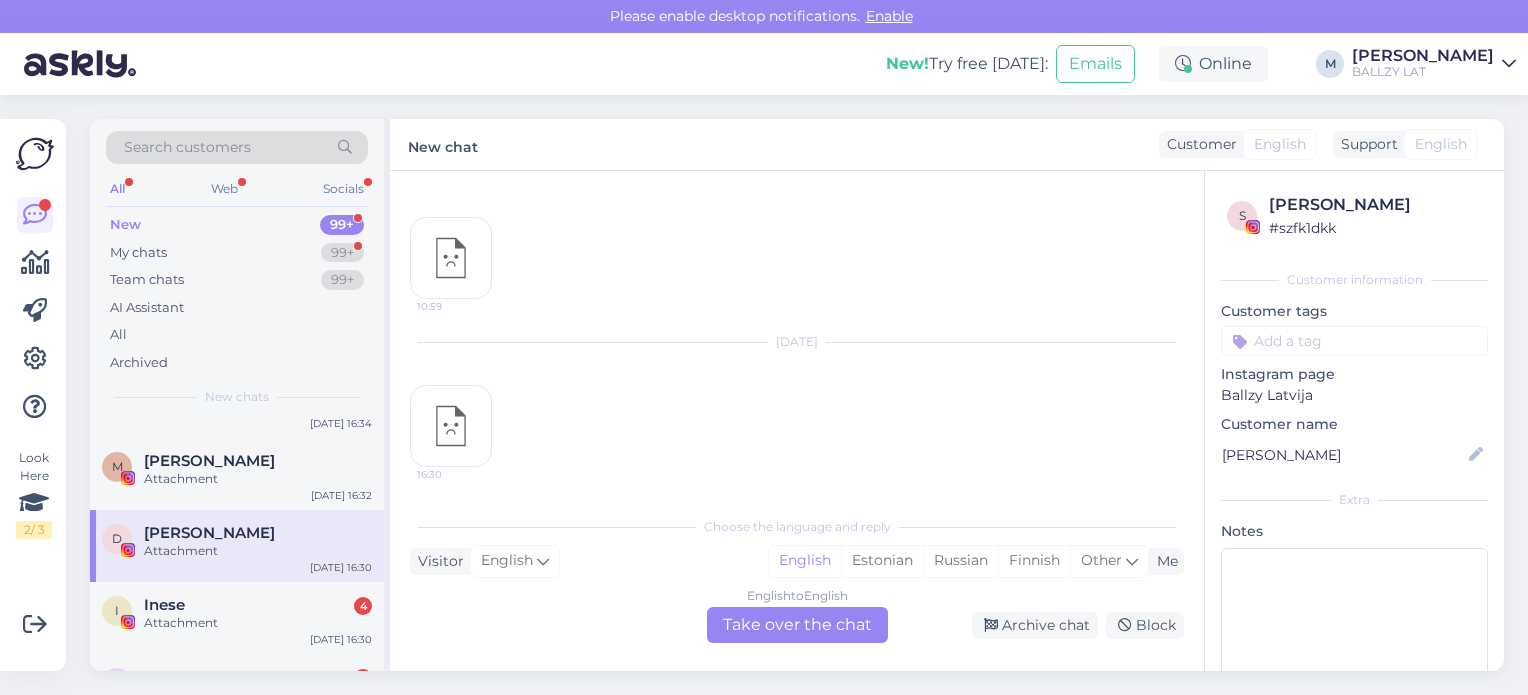 click on "Attachment" at bounding box center [258, 623] 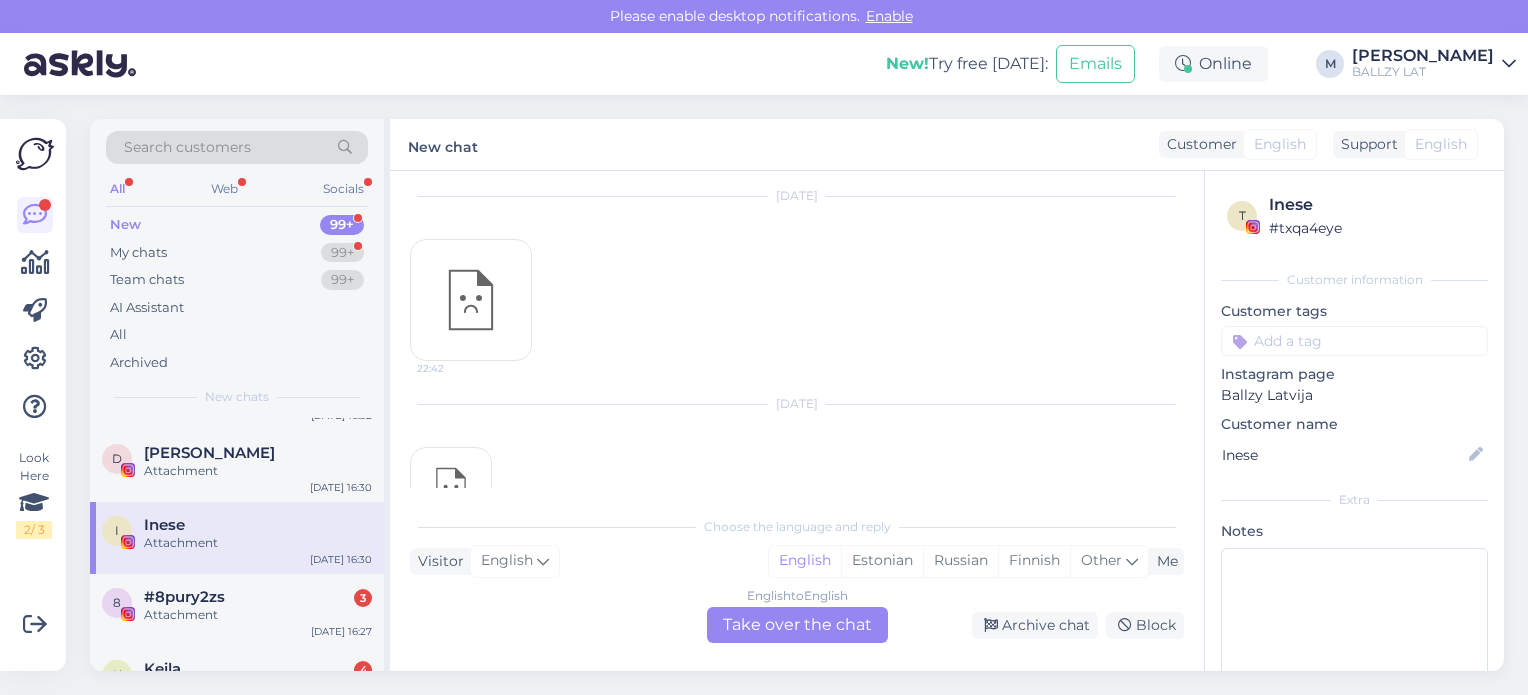 click on "Attachment" at bounding box center (258, 615) 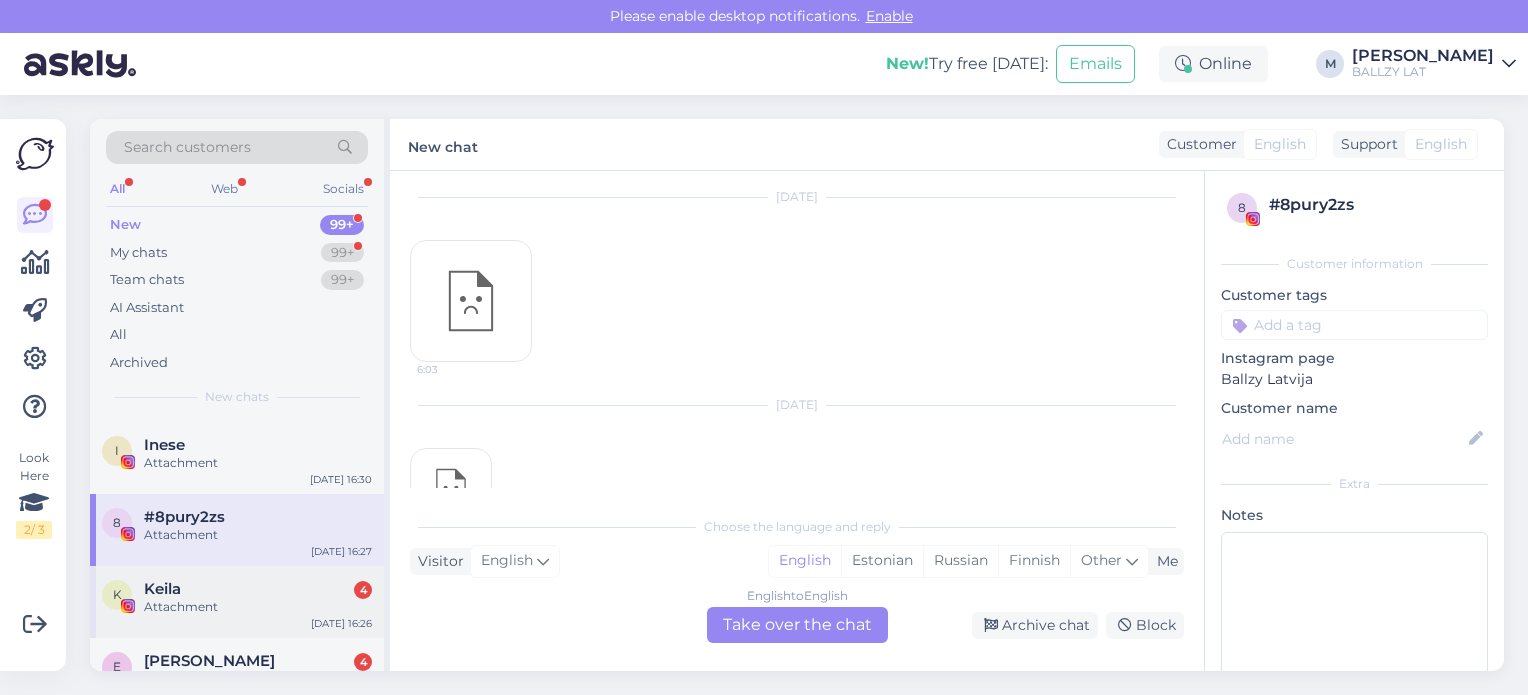 click on "Attachment" at bounding box center (258, 607) 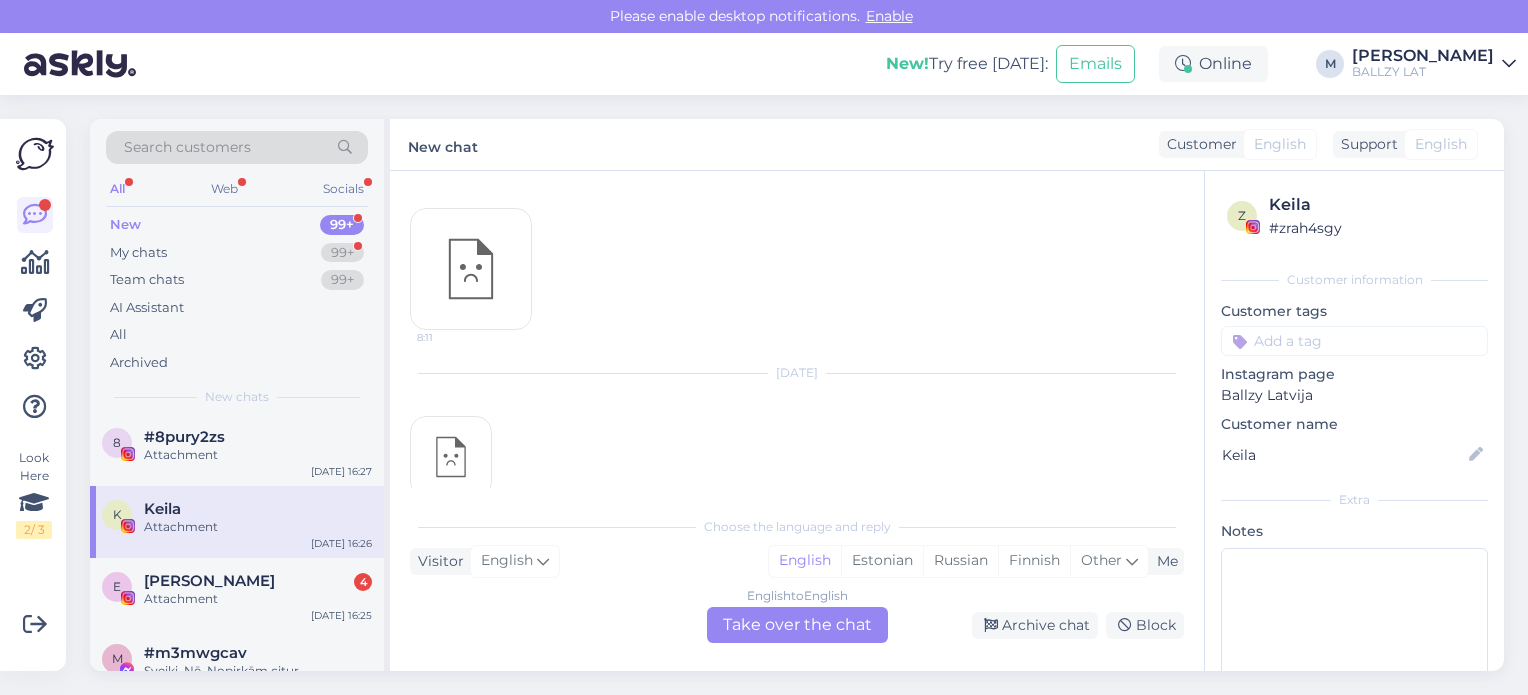 click on "E Evita Romanova 4 Attachment Jul 25 16:25" at bounding box center [237, 594] 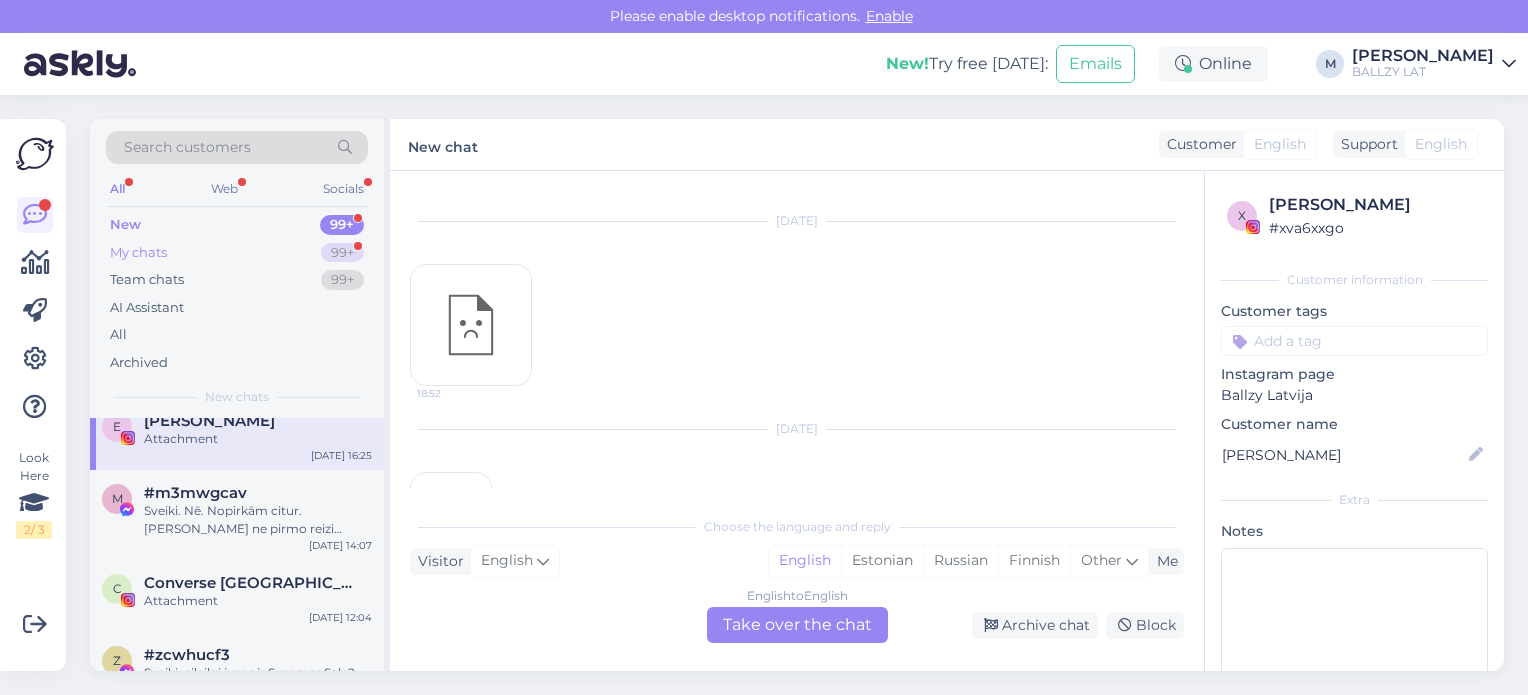 click on "My chats 99+" at bounding box center [237, 253] 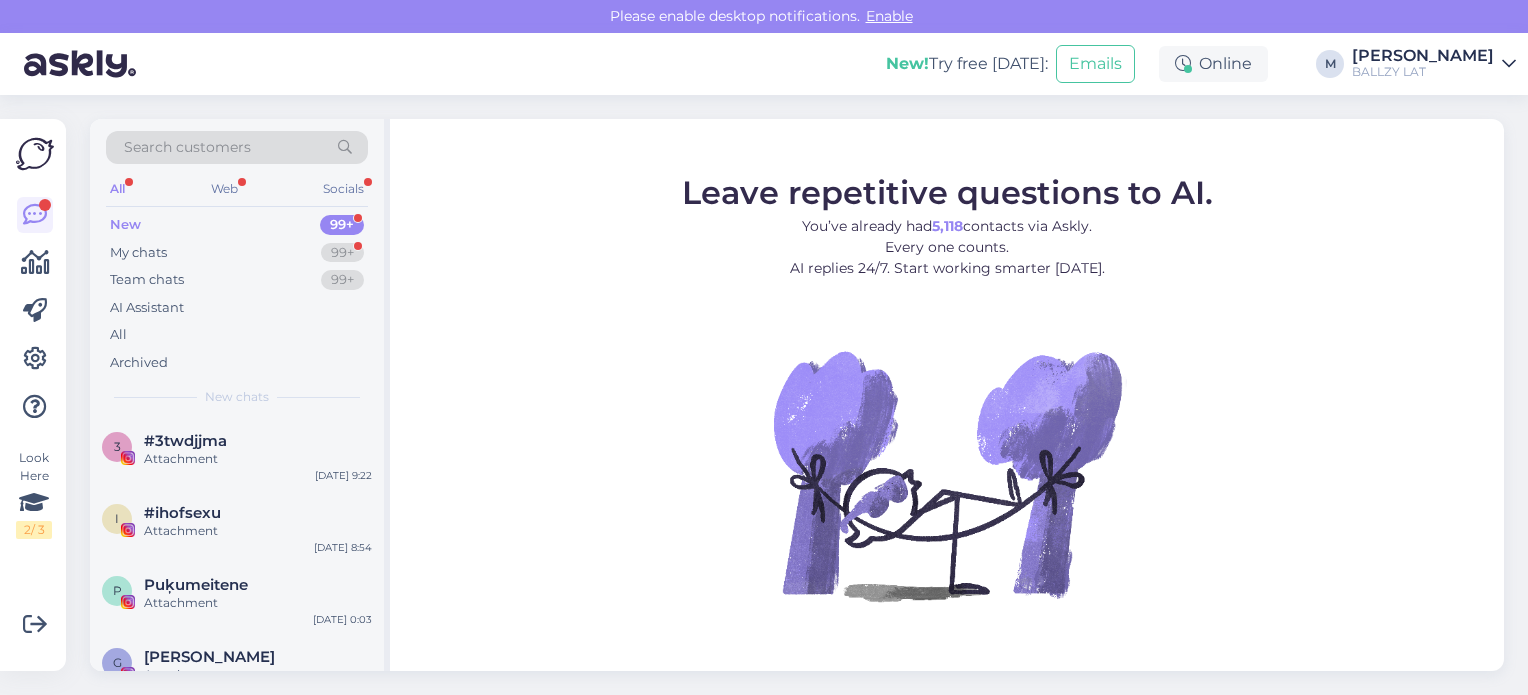 scroll, scrollTop: 0, scrollLeft: 0, axis: both 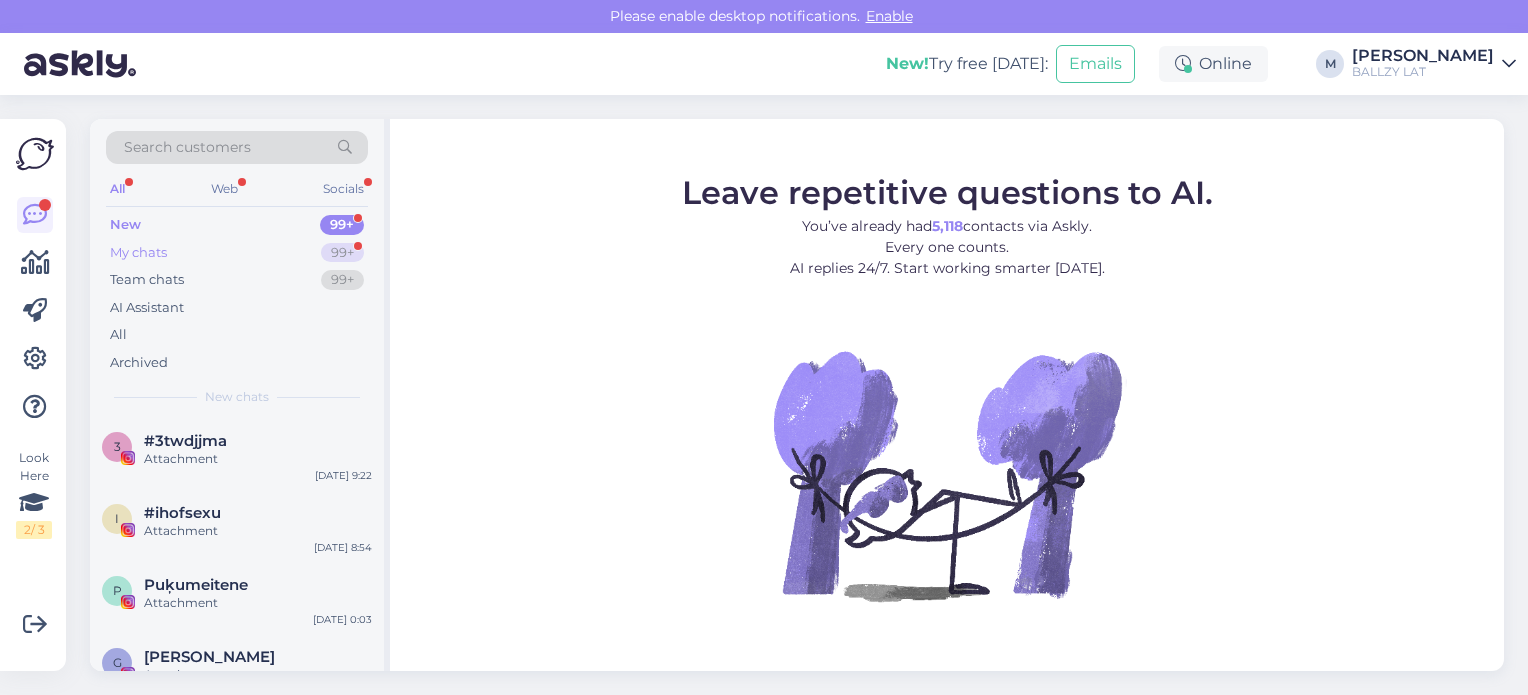 click on "My chats" at bounding box center [138, 253] 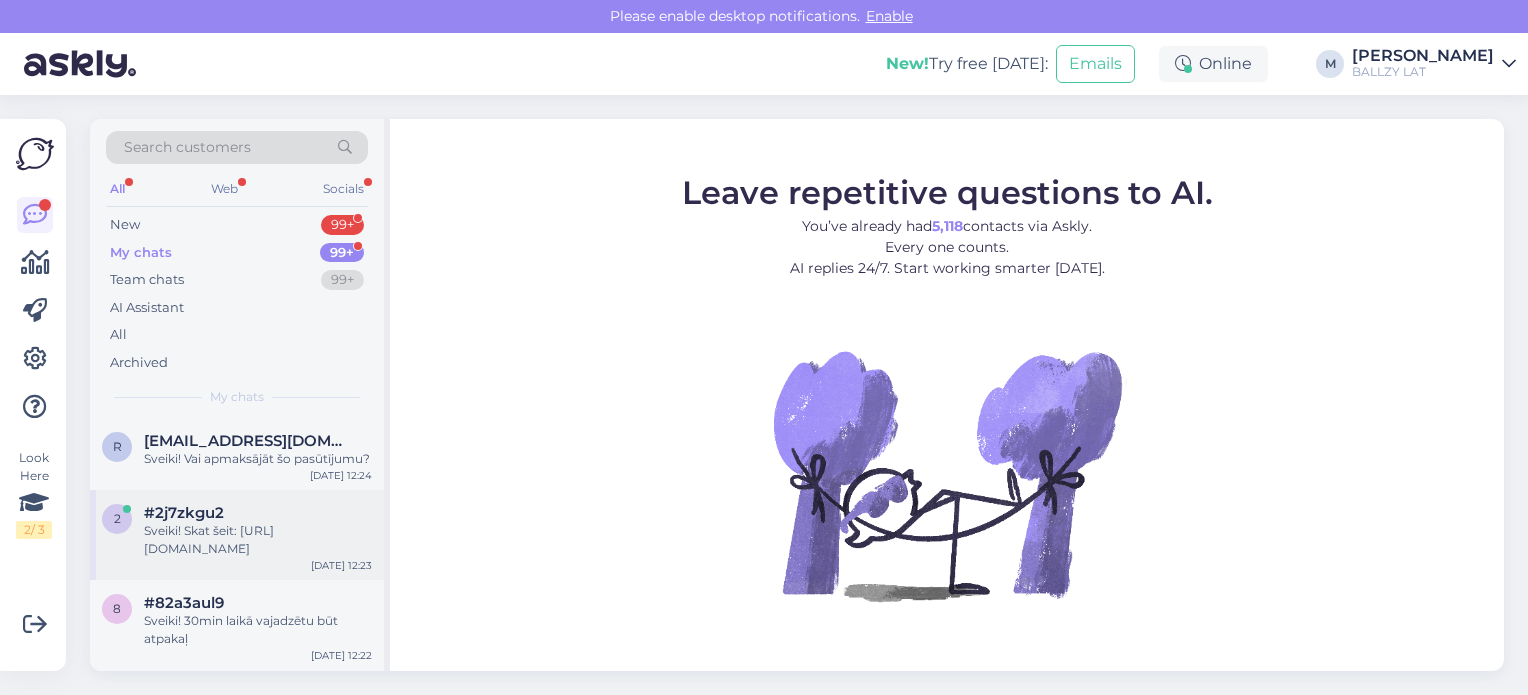 click on "Sveiki! Skat šeit: [URL][DOMAIN_NAME]" at bounding box center [258, 540] 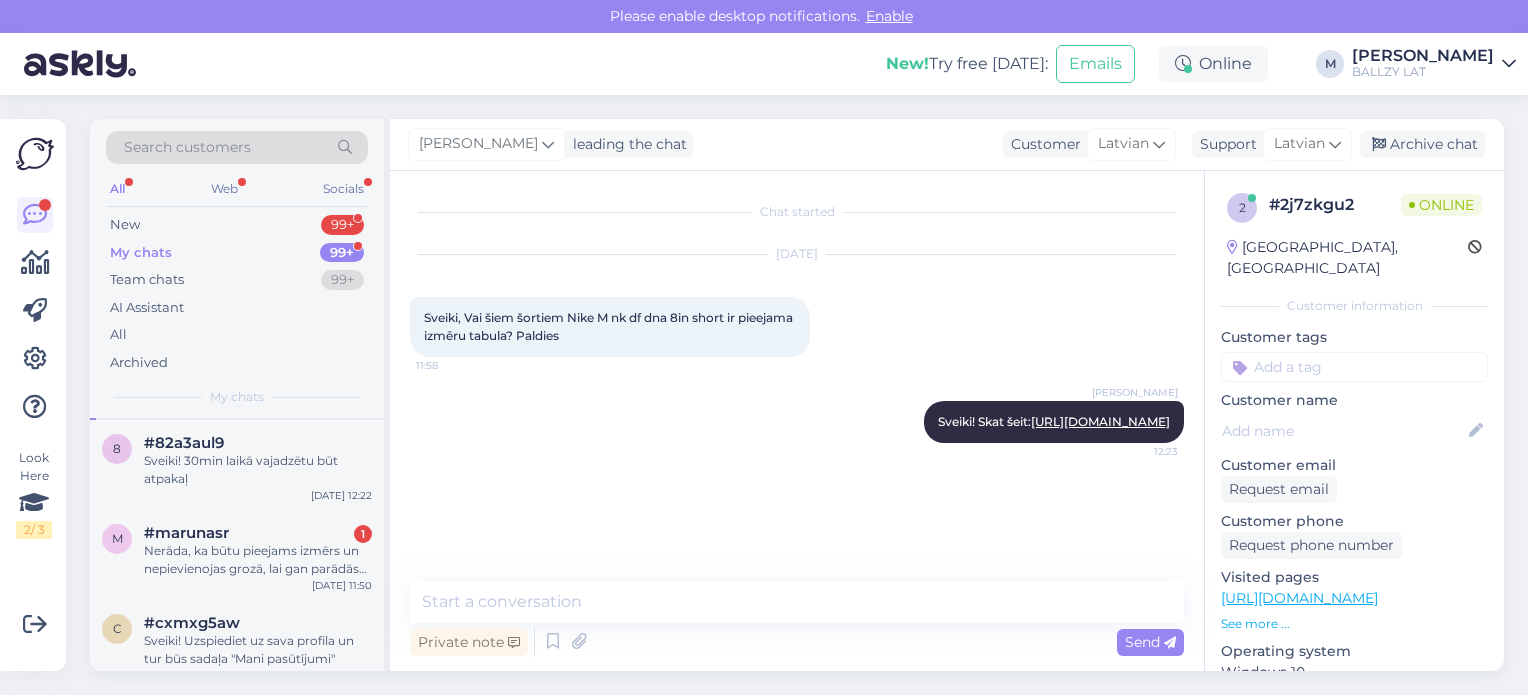 scroll, scrollTop: 200, scrollLeft: 0, axis: vertical 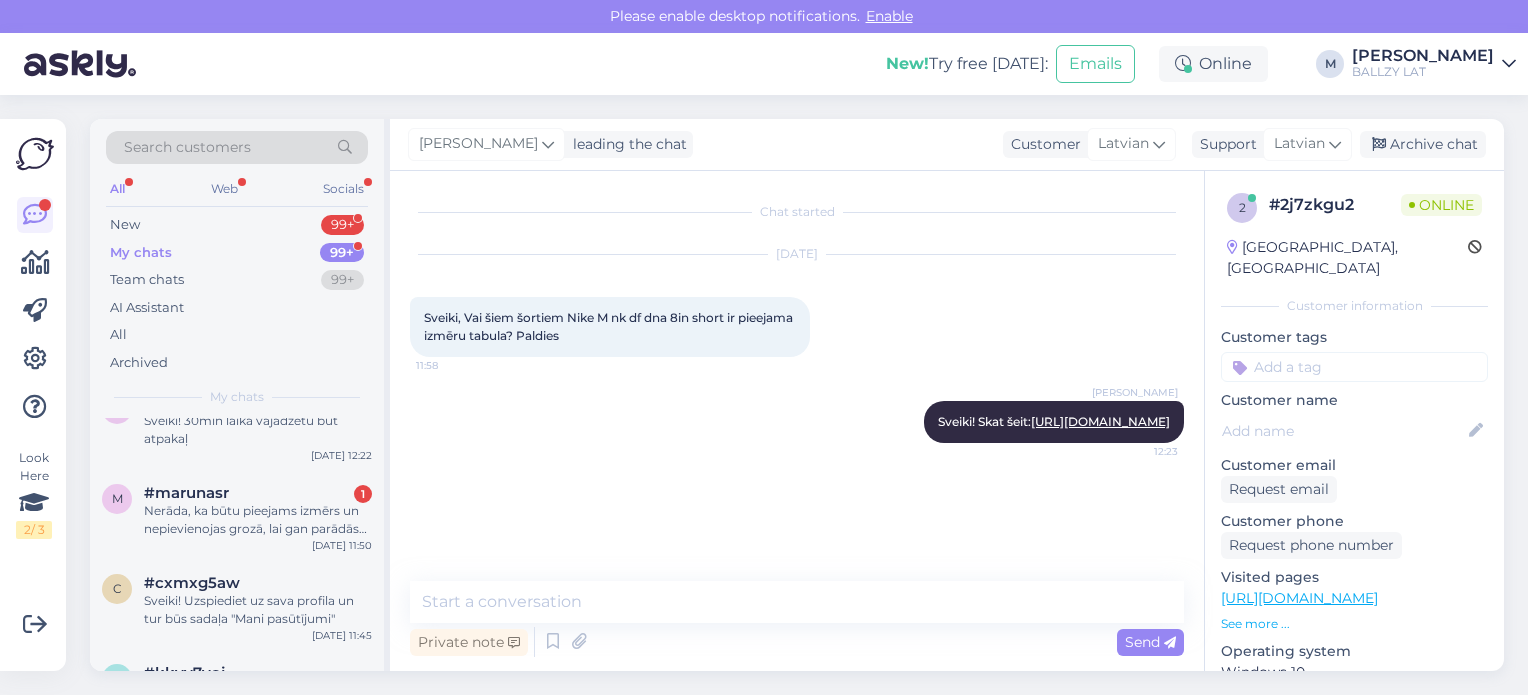 click on "Nerāda, ka būtu pieejams izmērs un nepievienojas grozā, lai gan parādās paziņojums, ka ir pievienots grozā" at bounding box center (258, 520) 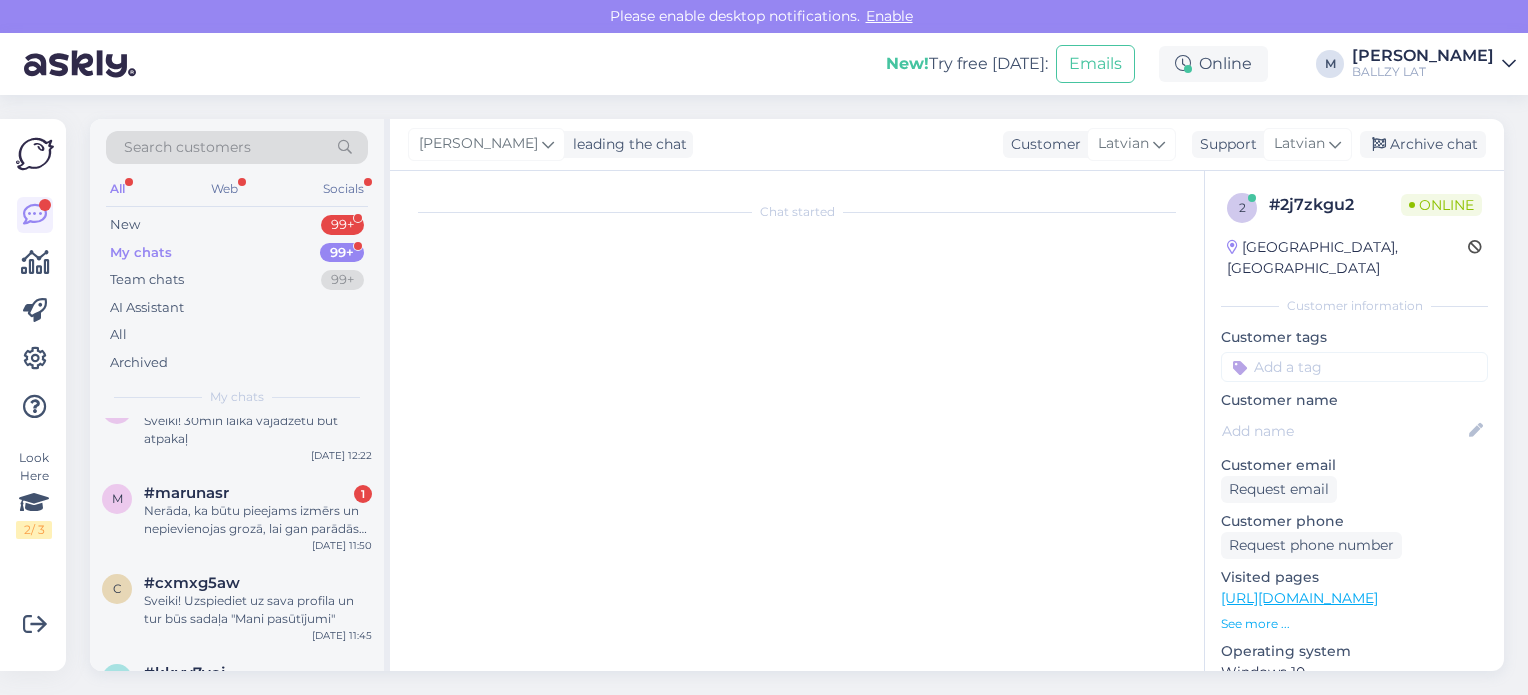 scroll, scrollTop: 6, scrollLeft: 0, axis: vertical 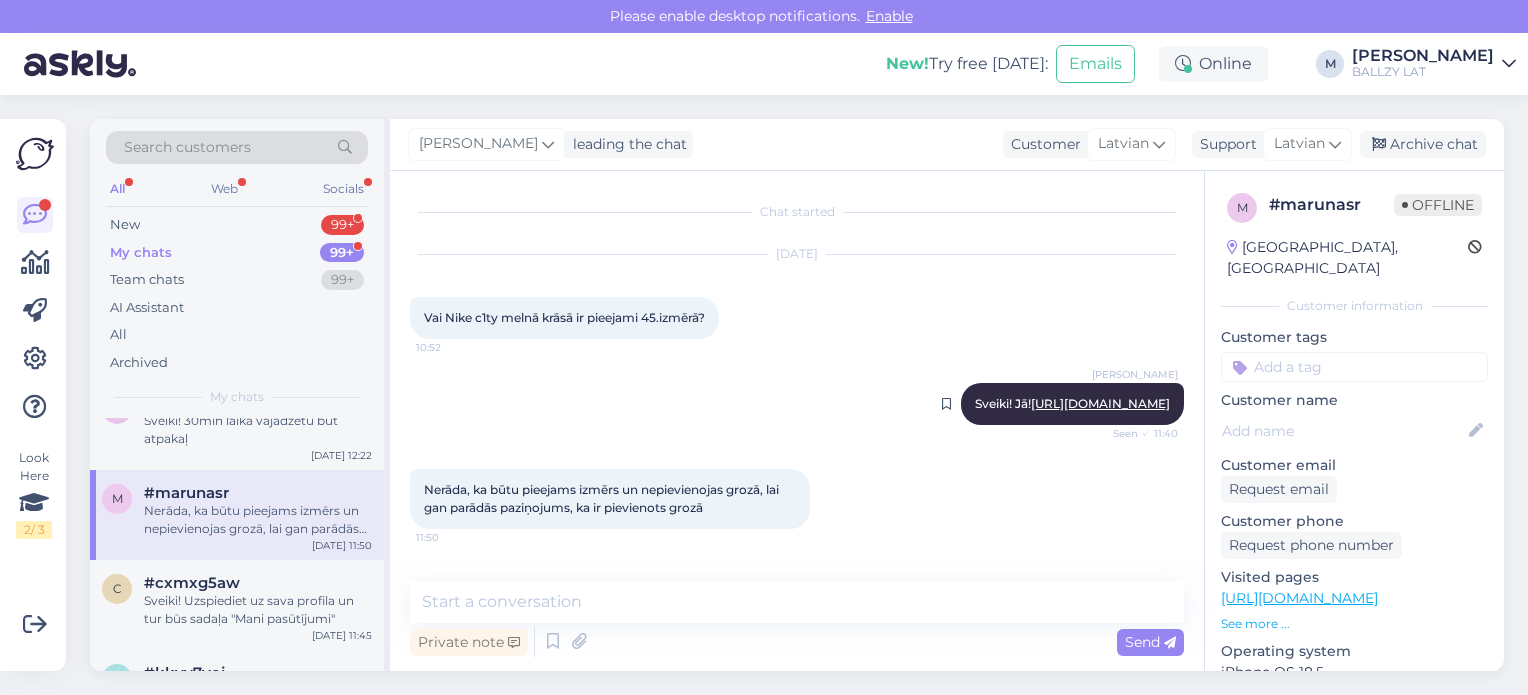 click on "[URL][DOMAIN_NAME]" at bounding box center (1100, 403) 